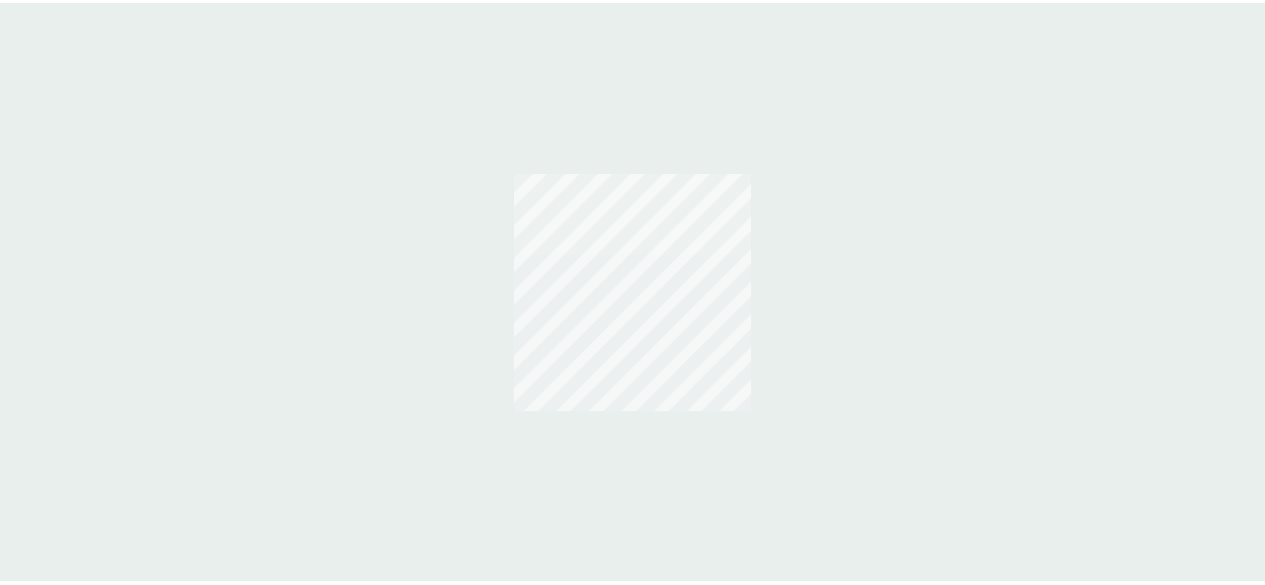 scroll, scrollTop: 0, scrollLeft: 0, axis: both 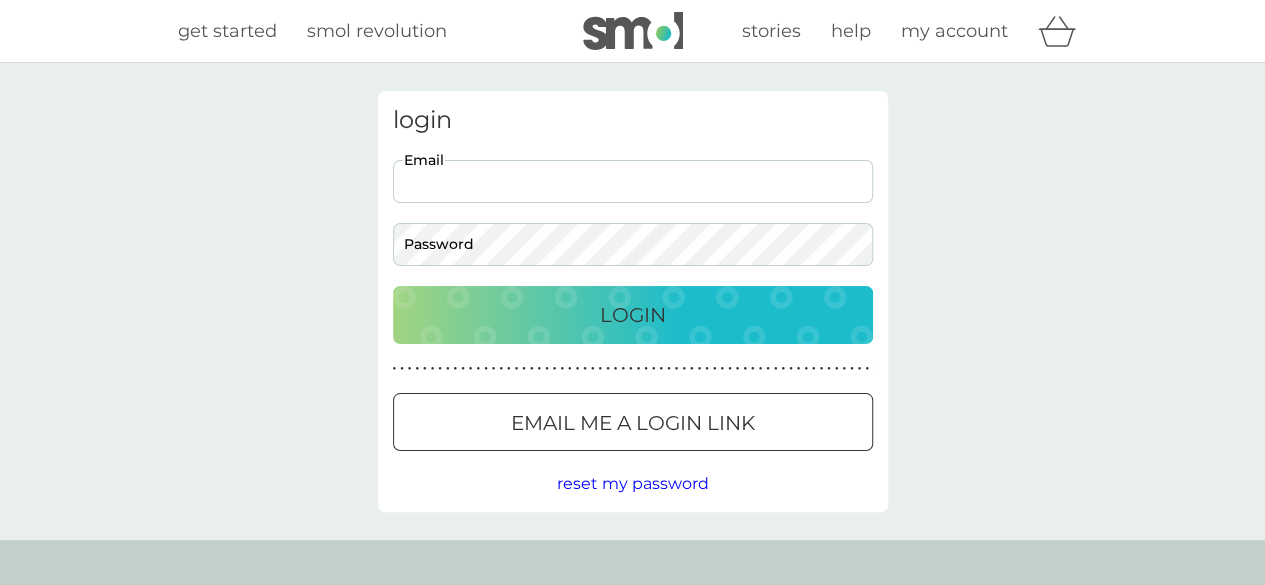 click on "Email" at bounding box center [633, 181] 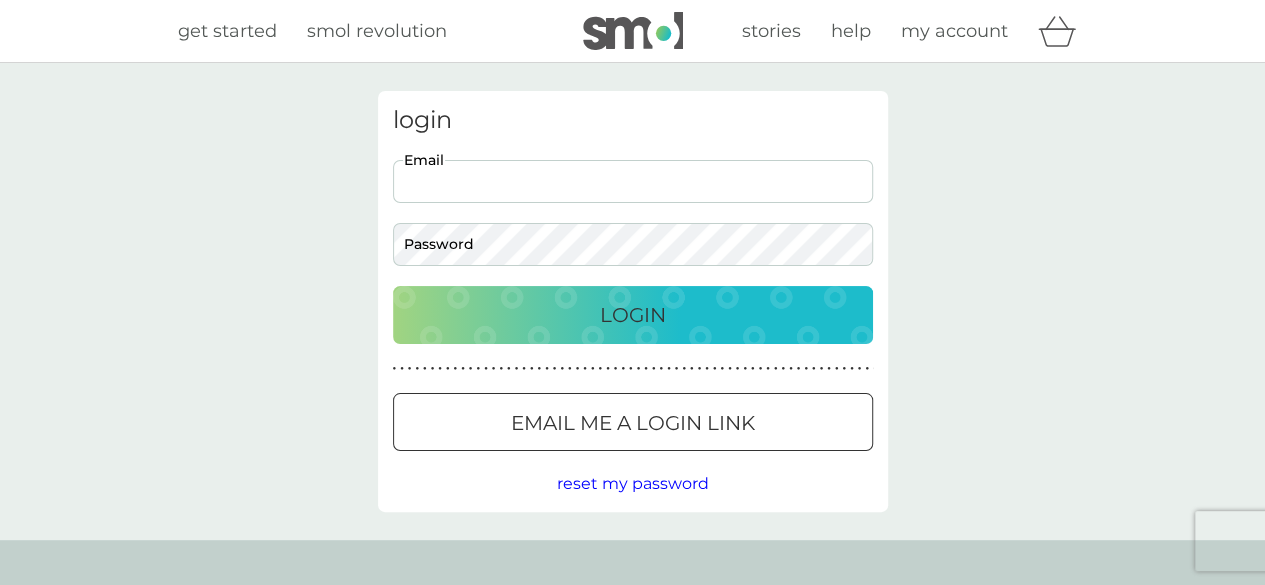 type on "[EMAIL]" 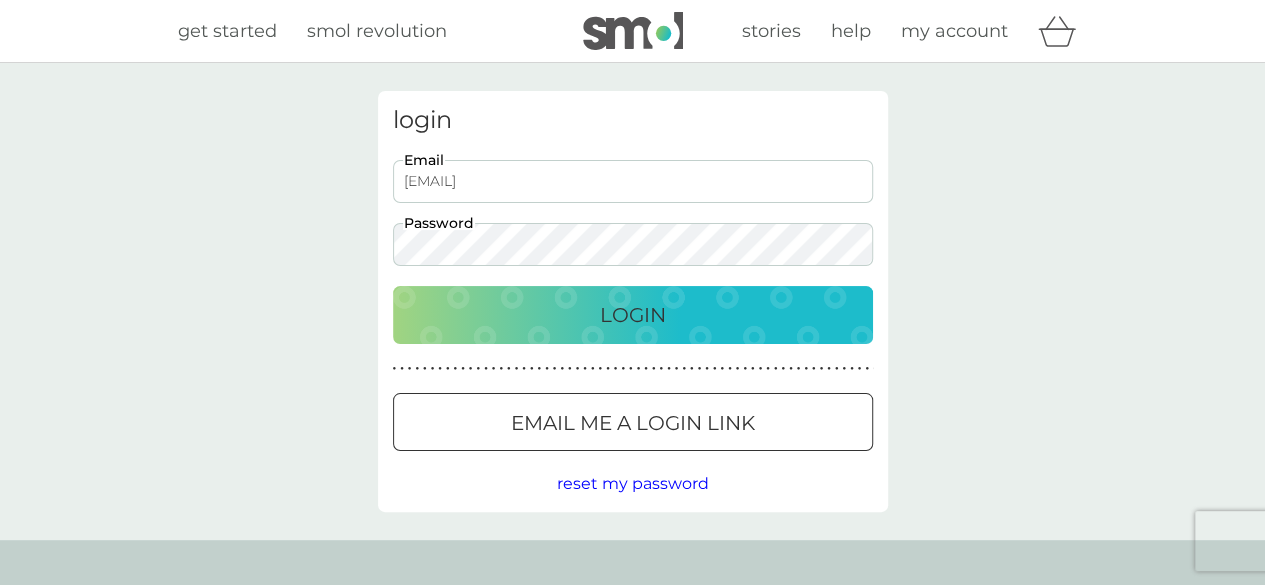 click on "Login" at bounding box center (633, 315) 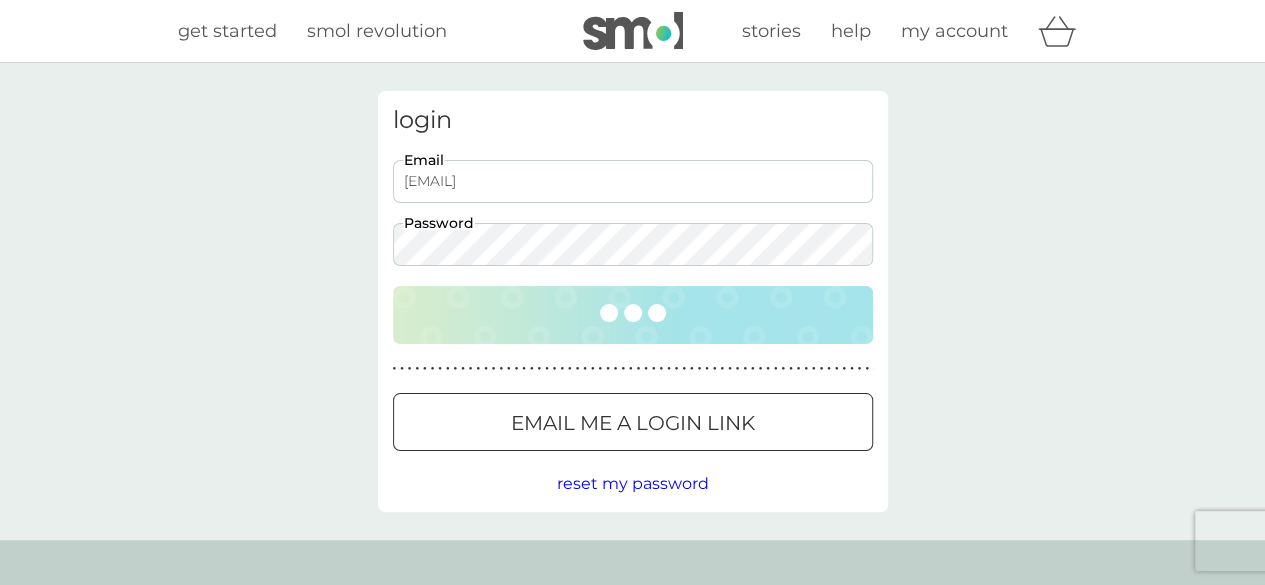 scroll, scrollTop: 0, scrollLeft: 0, axis: both 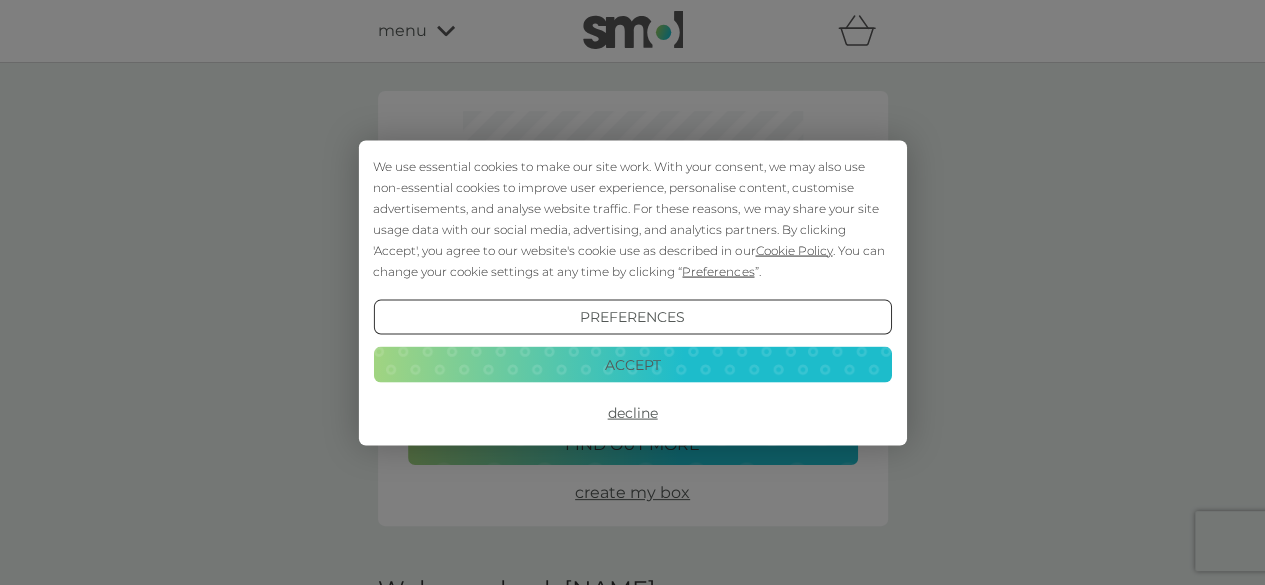 click on "Accept" at bounding box center [632, 365] 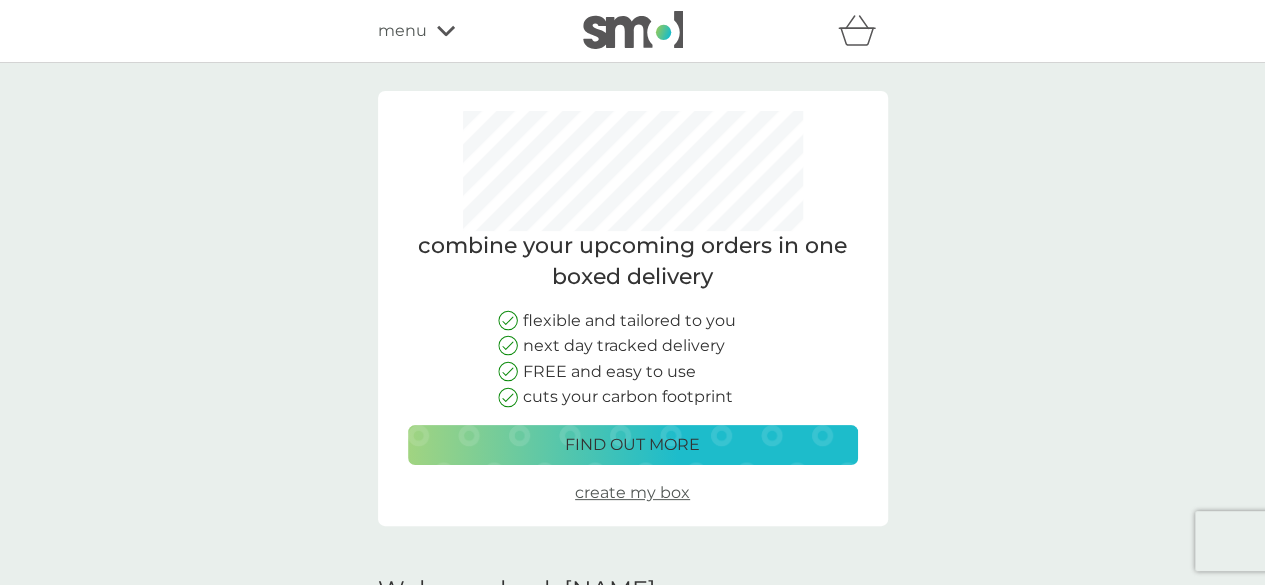 scroll, scrollTop: 0, scrollLeft: 0, axis: both 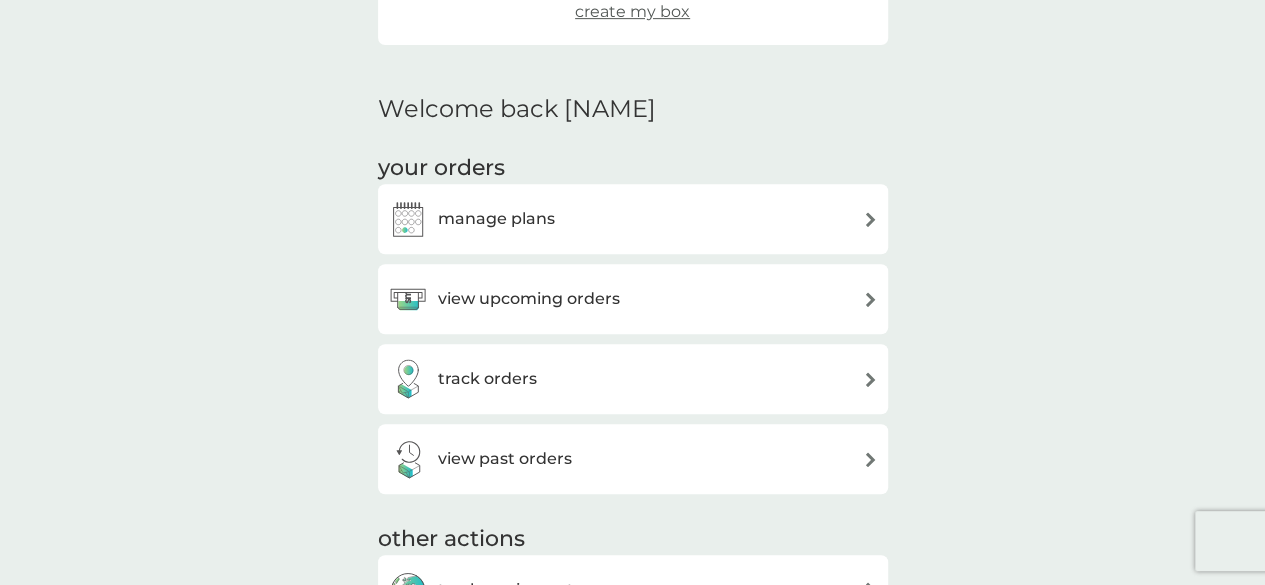click on "view upcoming orders" at bounding box center (633, 299) 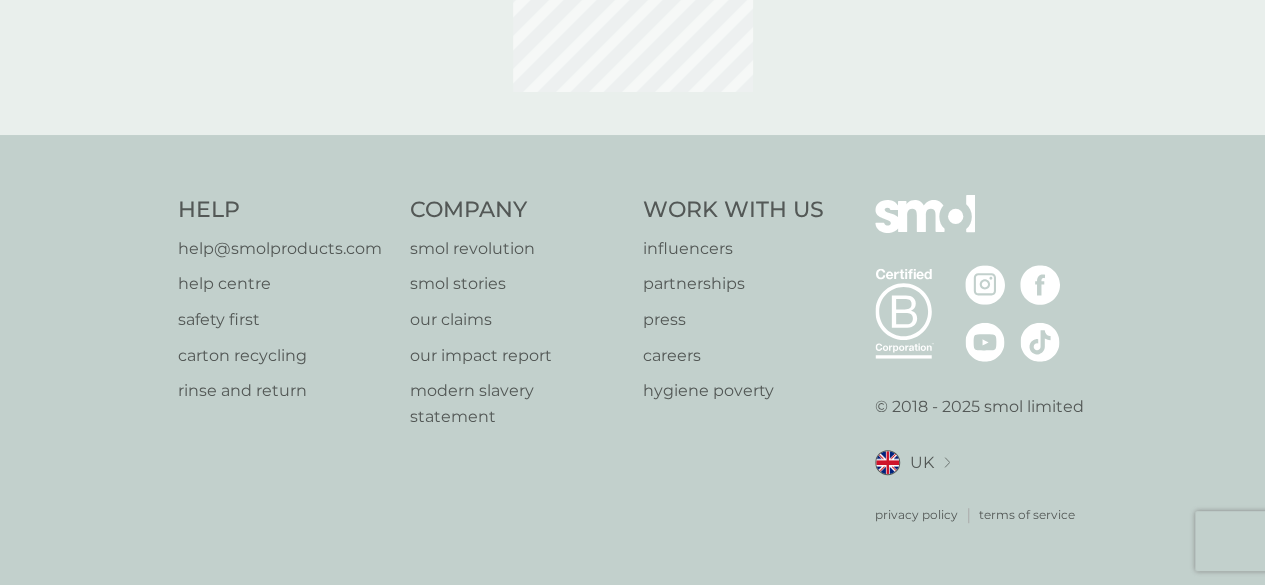 scroll, scrollTop: 0, scrollLeft: 0, axis: both 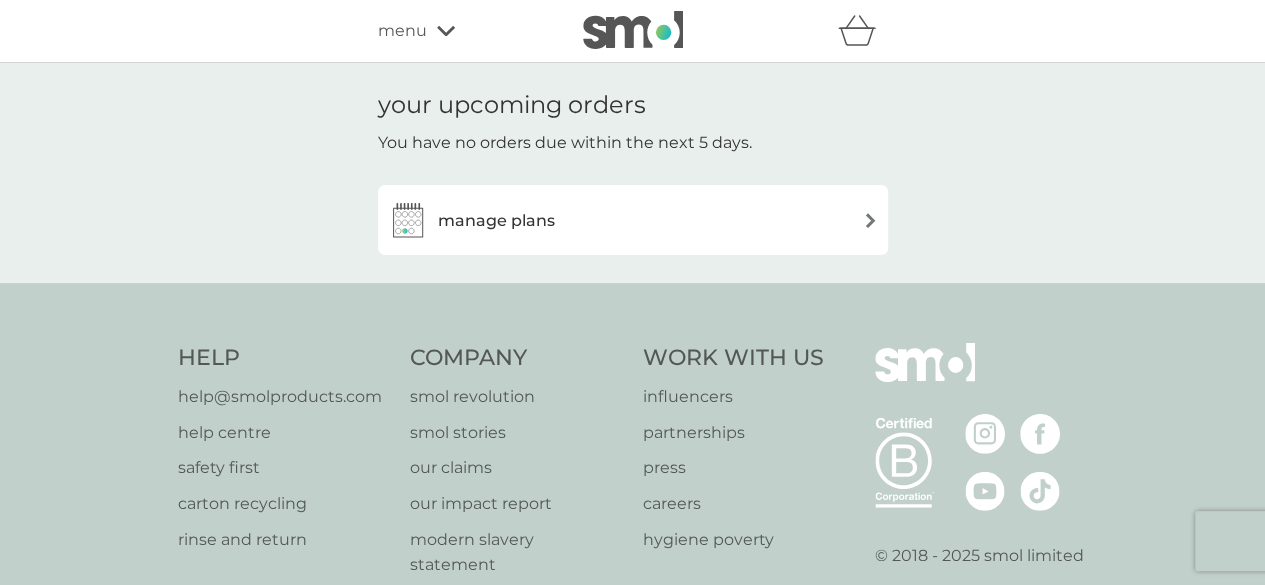 click on "manage plans" at bounding box center (633, 220) 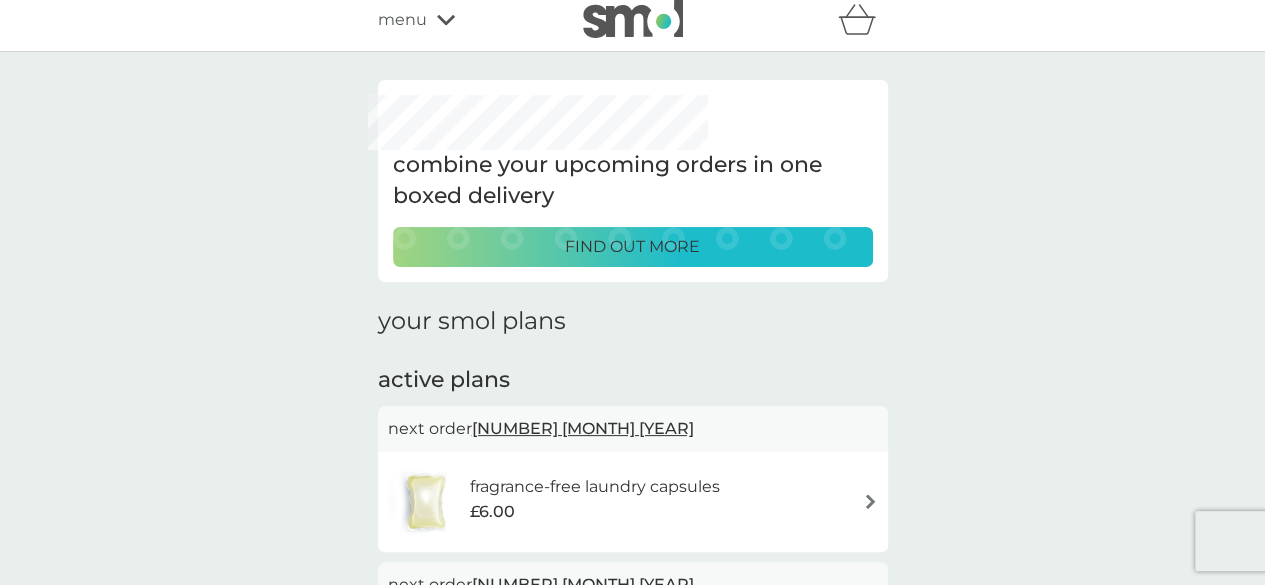 scroll, scrollTop: 0, scrollLeft: 0, axis: both 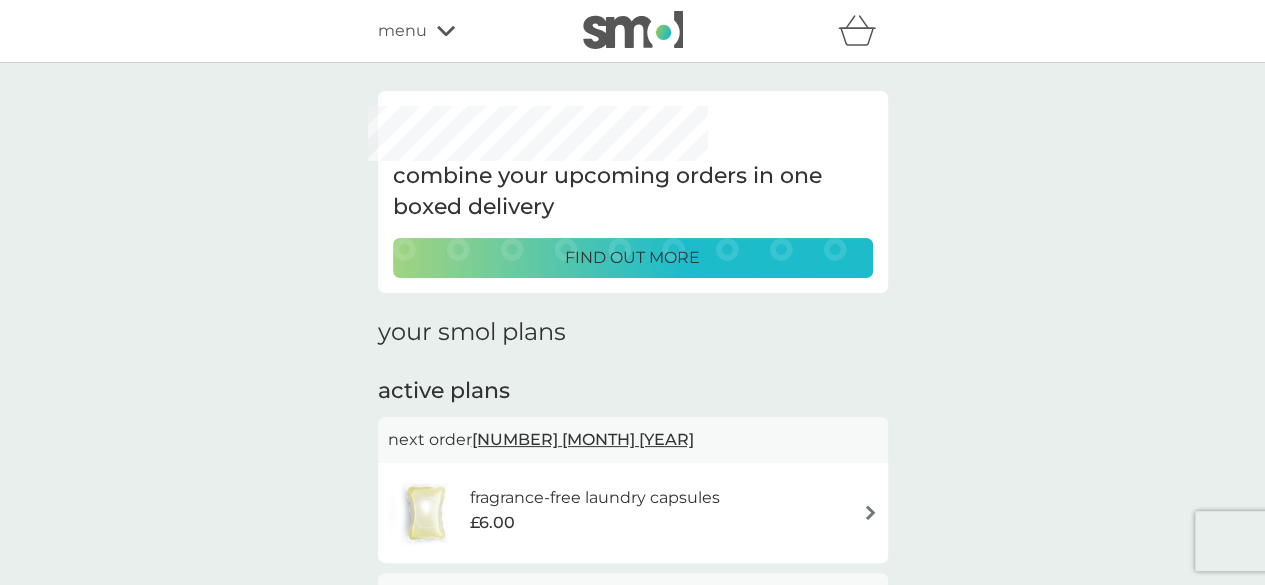 click on "refer a friend & you BOTH save smol impact smol shop your smol plans your upcoming orders your details order history logout menu" at bounding box center [633, 31] 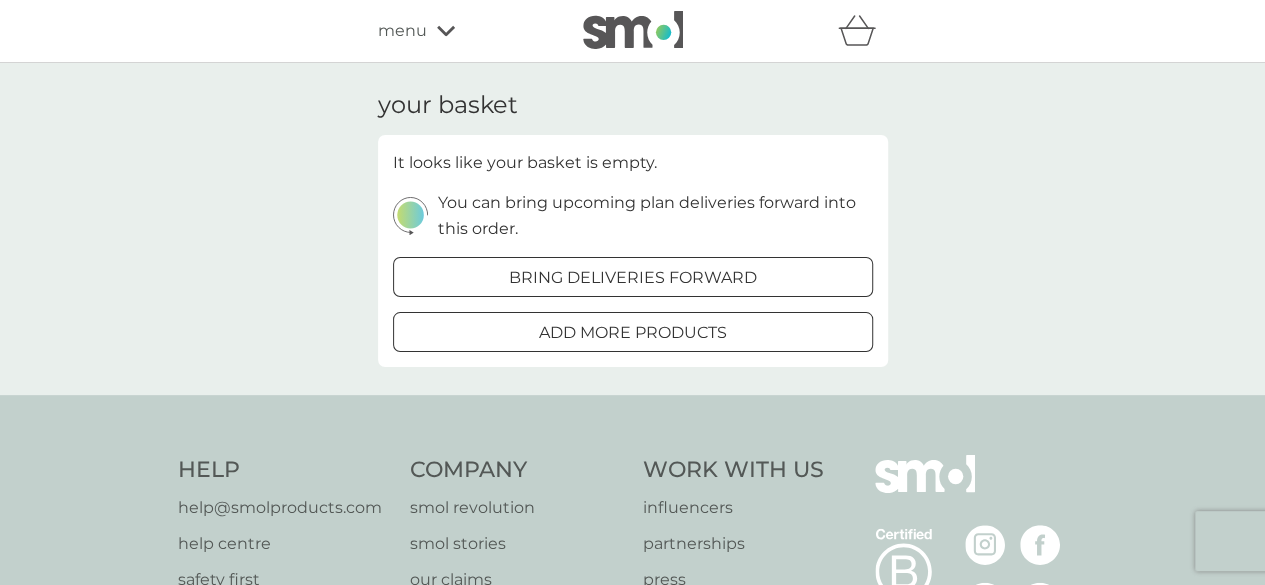click on "refer a friend & you BOTH save smol impact smol shop your smol plans your upcoming orders your details order history logout menu" at bounding box center [633, 31] 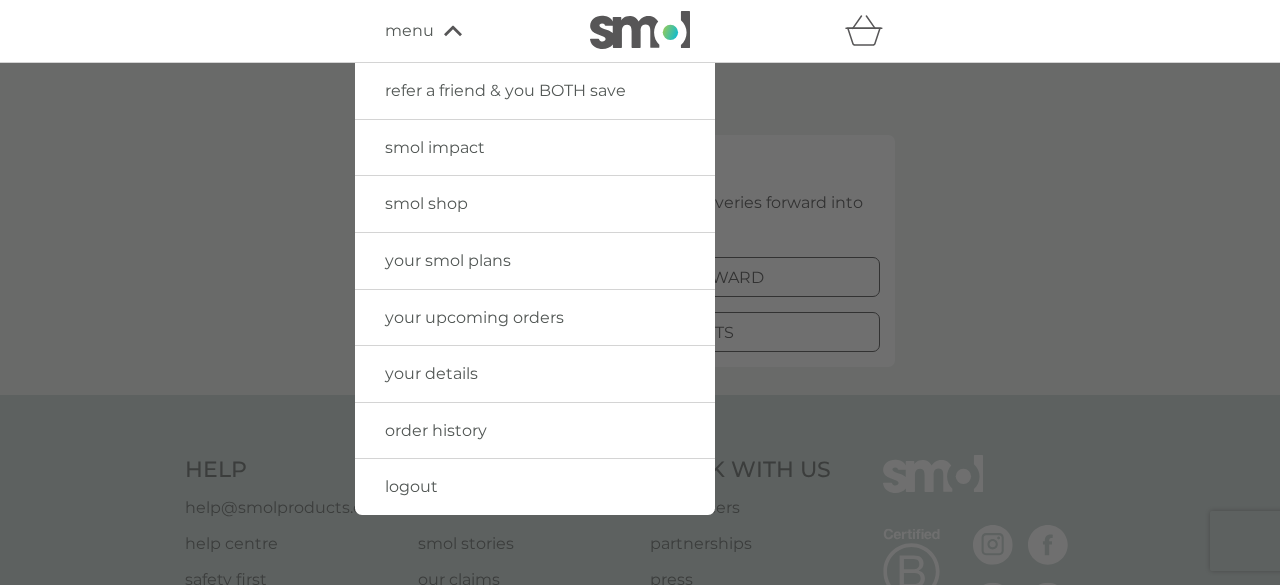 click on "your details" at bounding box center (431, 373) 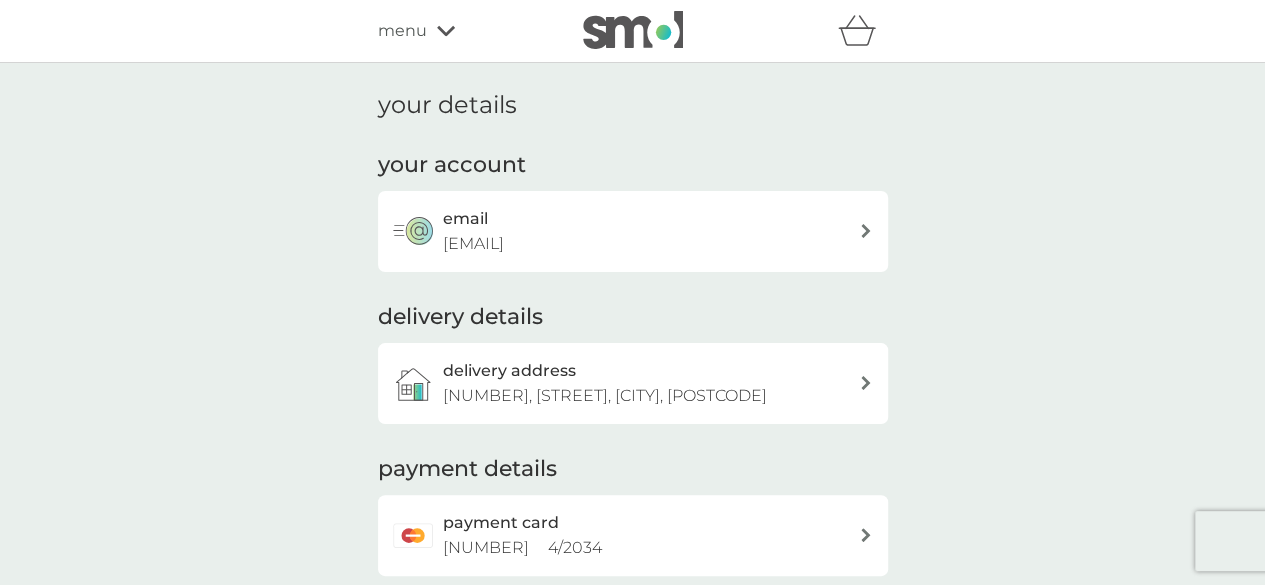 click on "delivery address [NUMBER], [STREET], [CITY], [POSTCODE]" at bounding box center [633, 383] 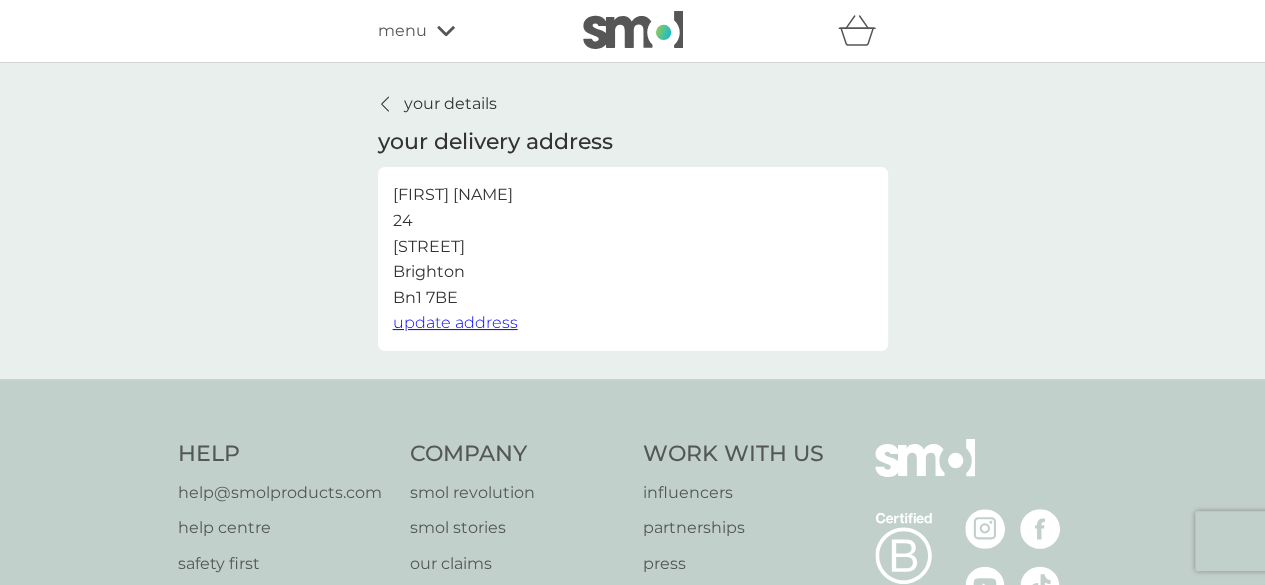 click on "update address" at bounding box center (455, 322) 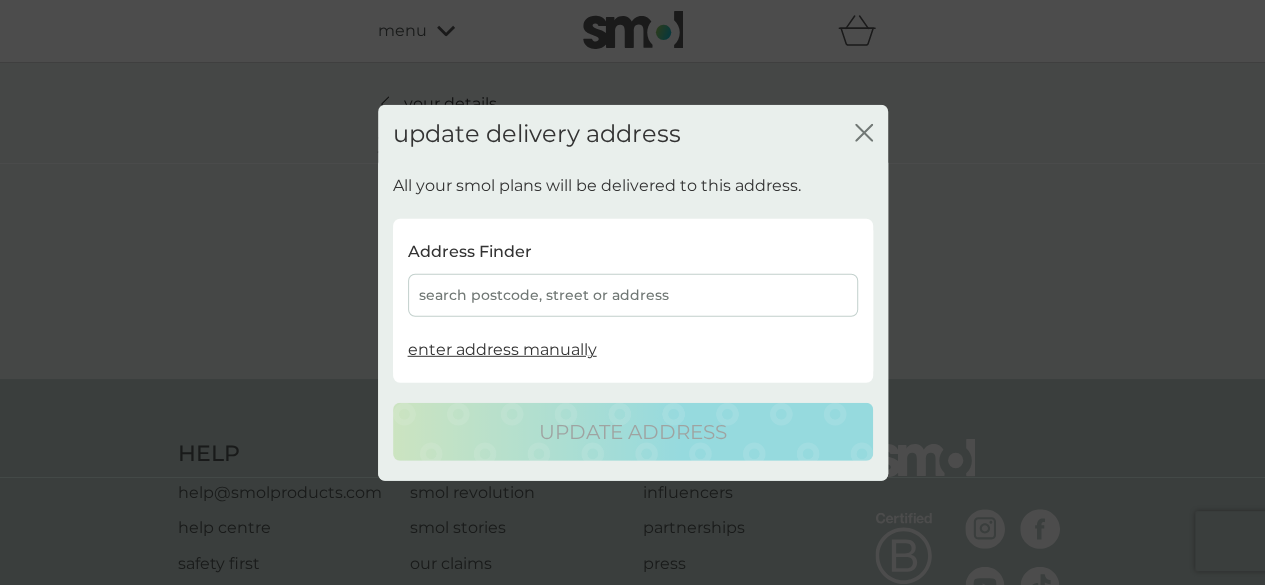click on "search postcode, street or address" at bounding box center [633, 295] 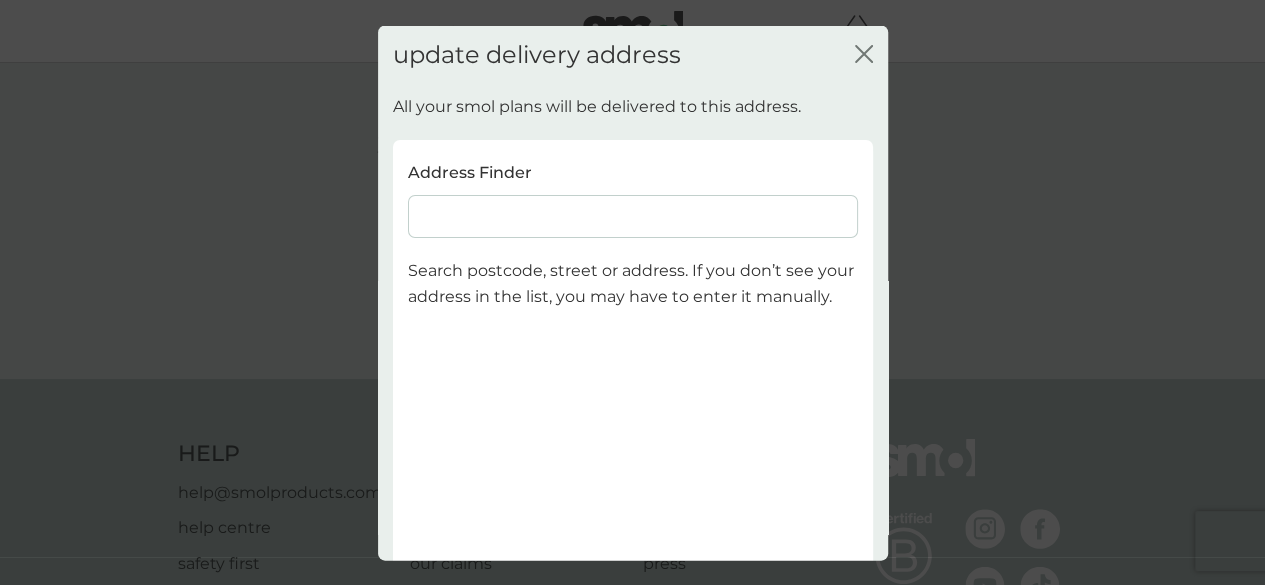 click at bounding box center [633, 216] 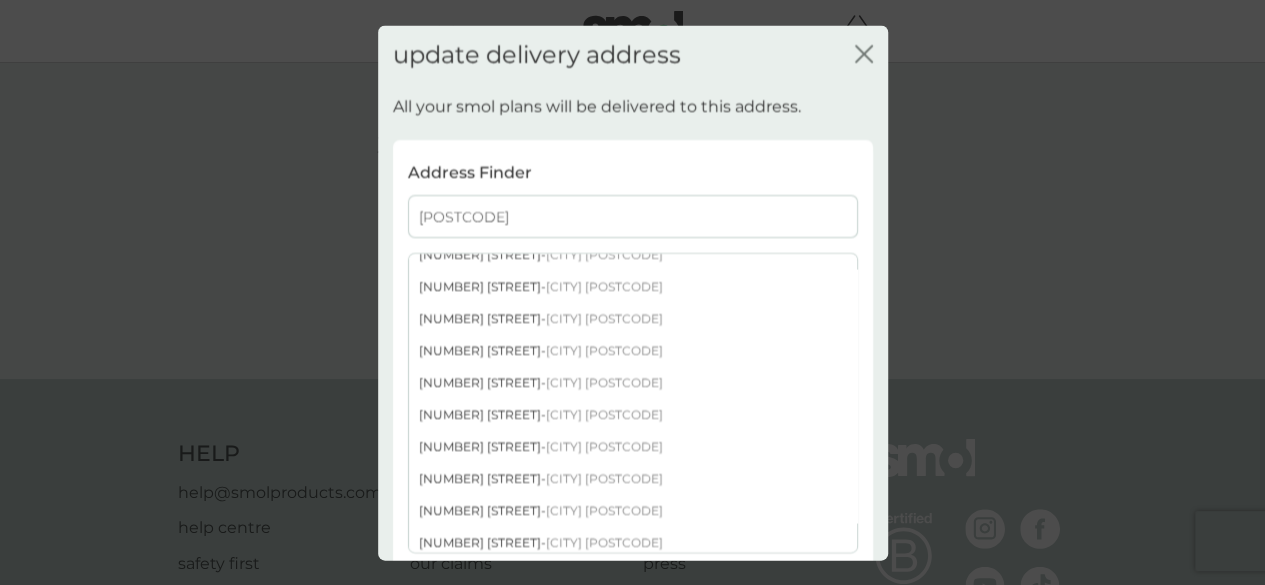 scroll, scrollTop: 245, scrollLeft: 0, axis: vertical 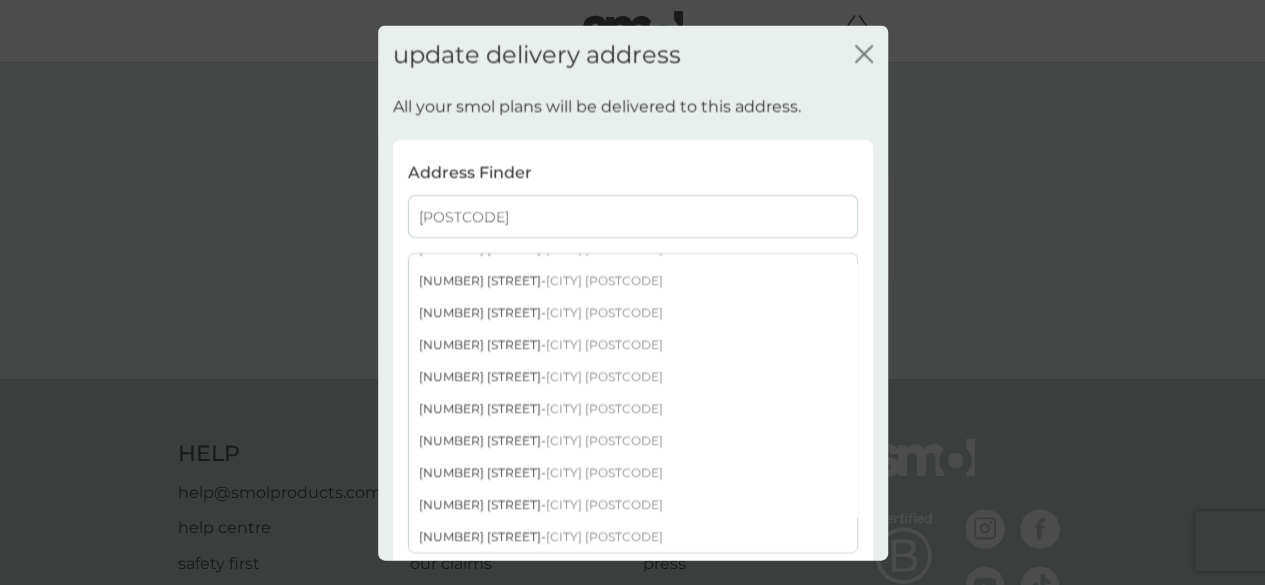 type on "[POSTCODE]" 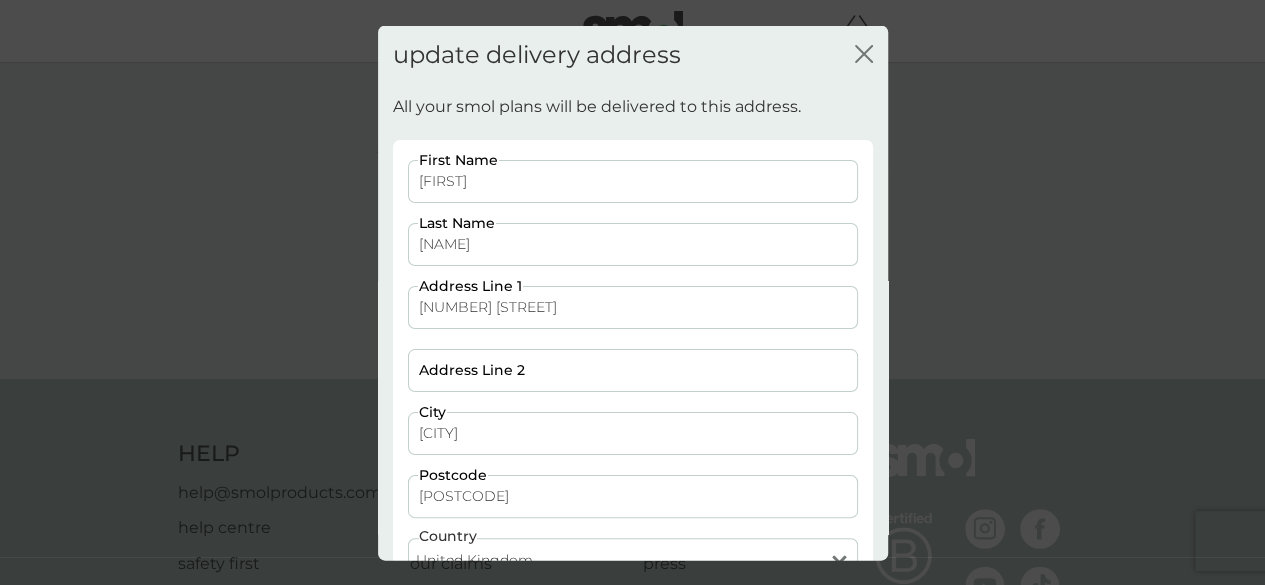 scroll, scrollTop: 215, scrollLeft: 0, axis: vertical 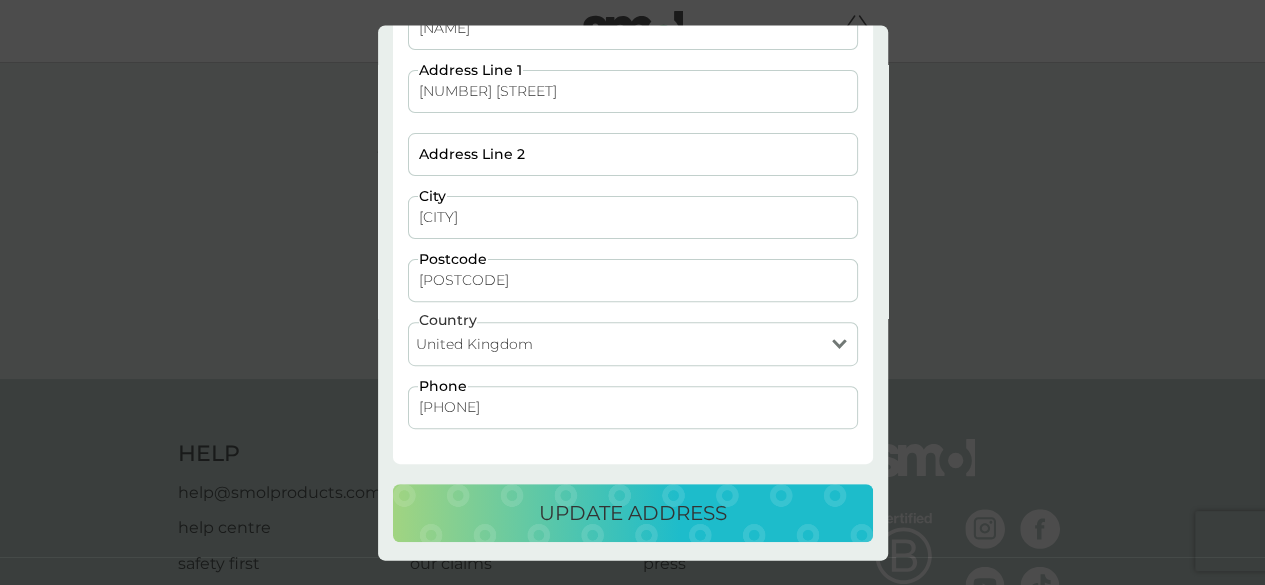 click on "update address" at bounding box center (633, 513) 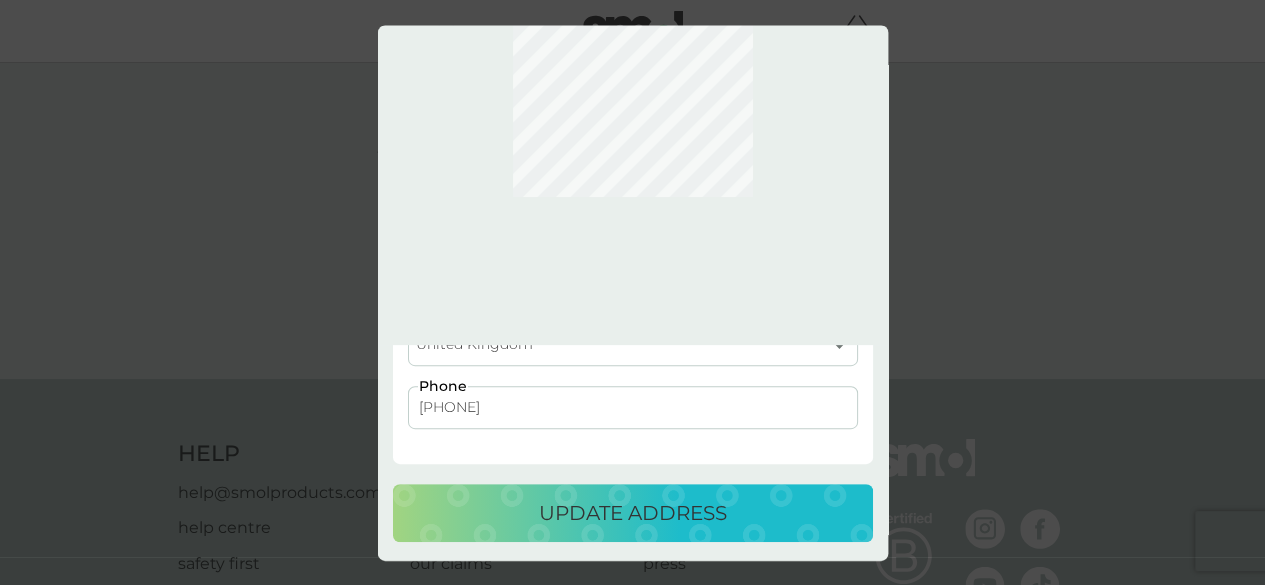 scroll, scrollTop: 0, scrollLeft: 0, axis: both 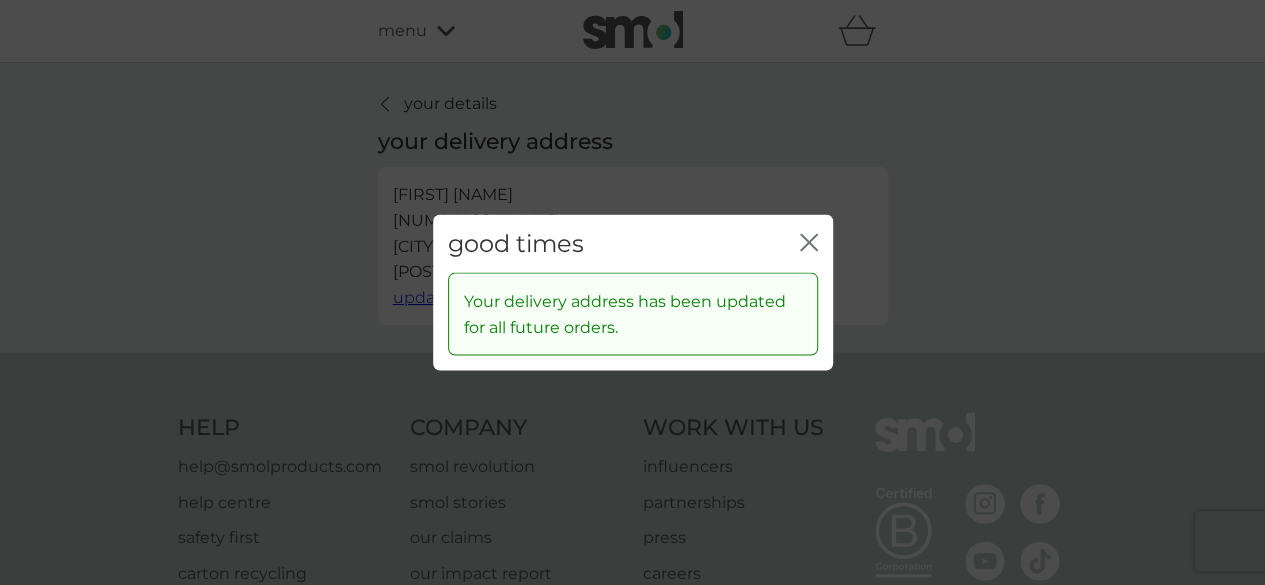 click on "good times close" at bounding box center [633, 243] 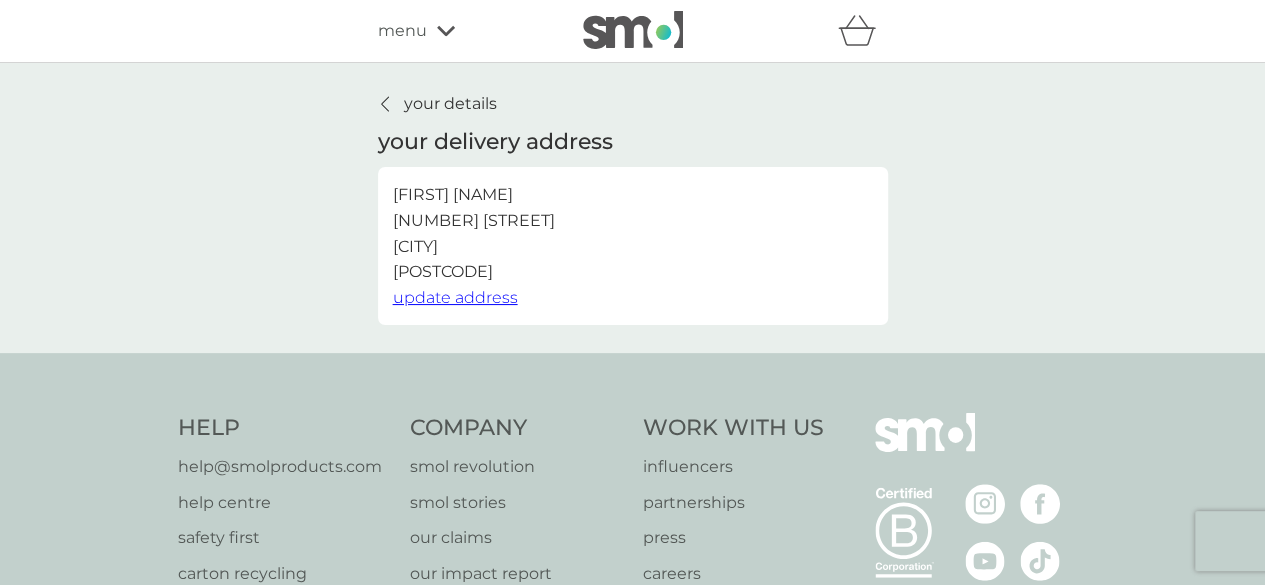click on "your details" at bounding box center (450, 104) 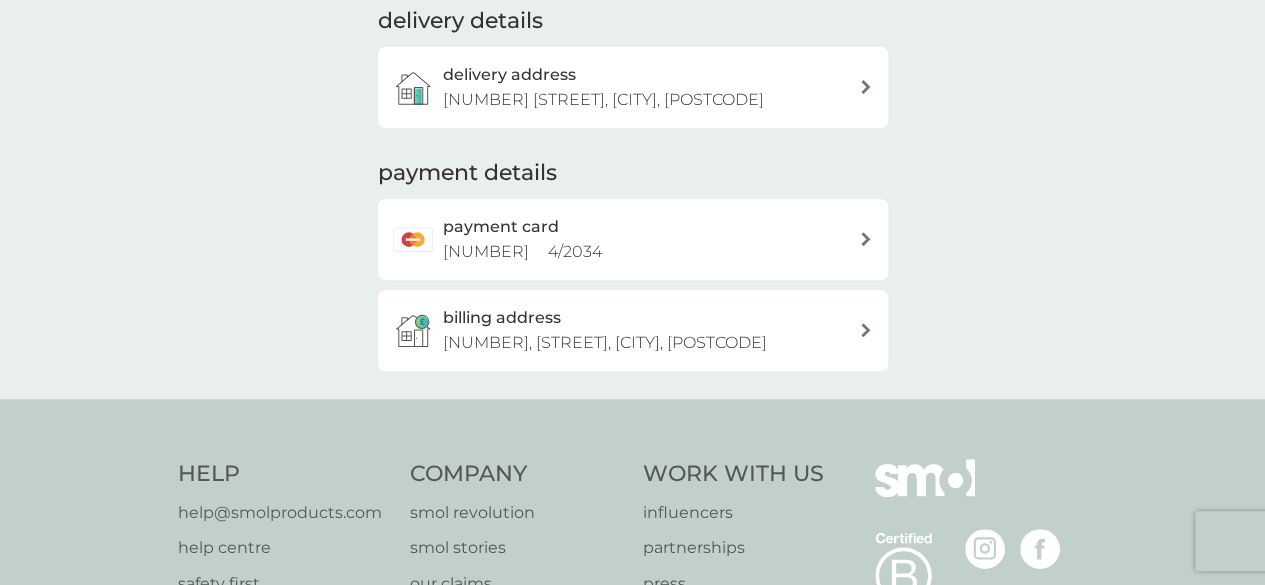 scroll, scrollTop: 297, scrollLeft: 0, axis: vertical 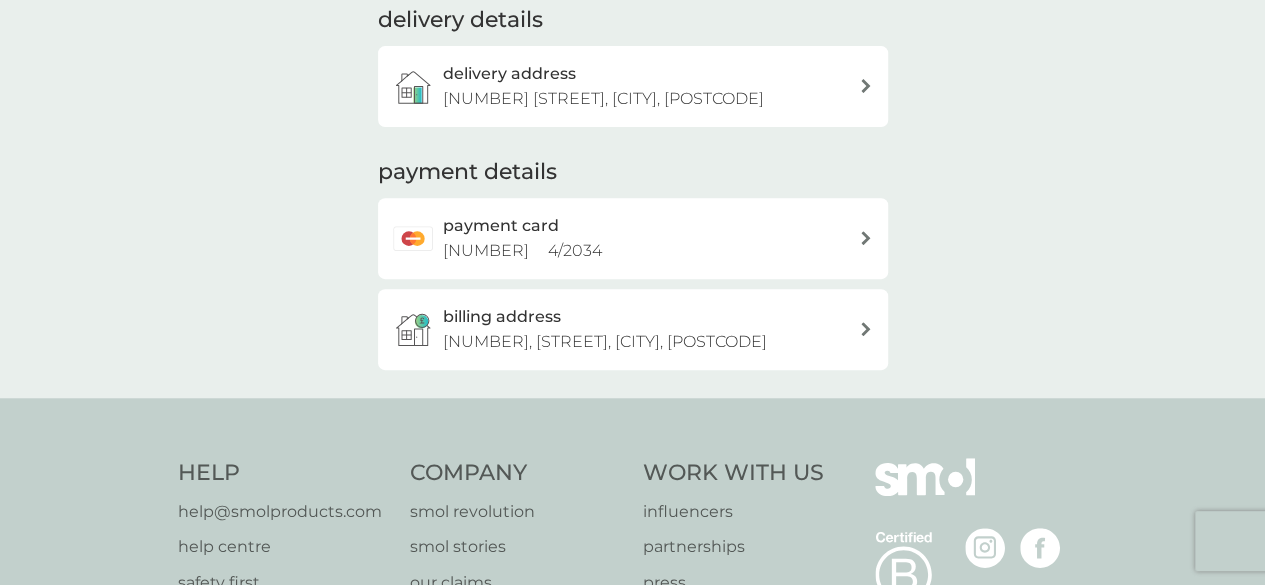 click on "billing address [NUMBER], [STREET], [CITY], [POSTCODE]" at bounding box center [651, 329] 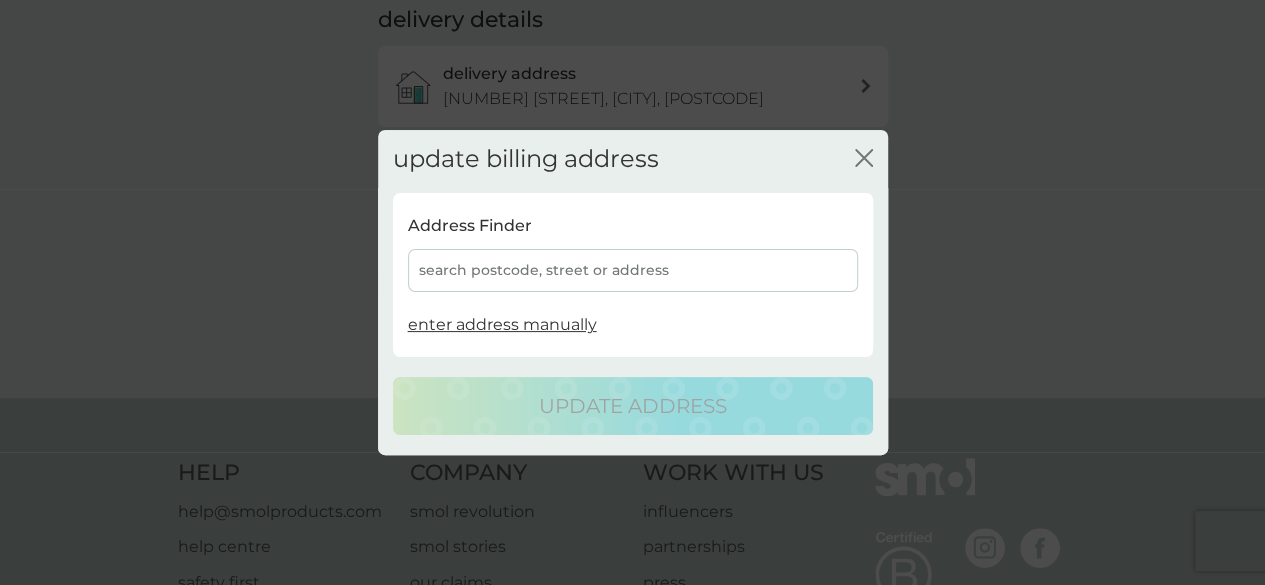 click on "search postcode, street or address" at bounding box center [633, 270] 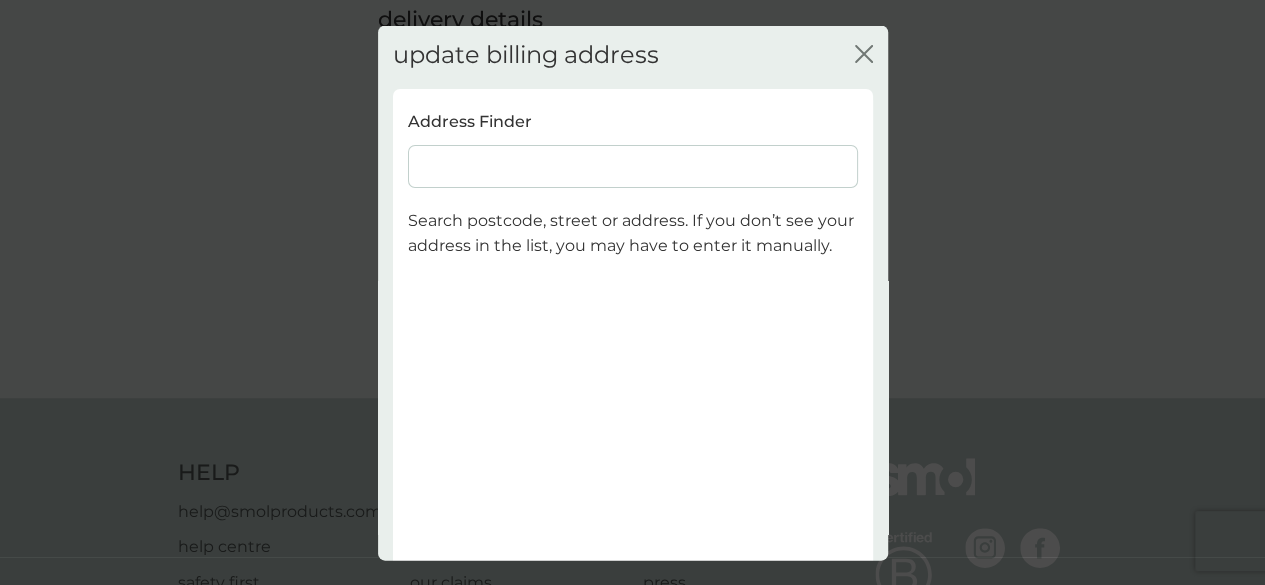 click at bounding box center [633, 165] 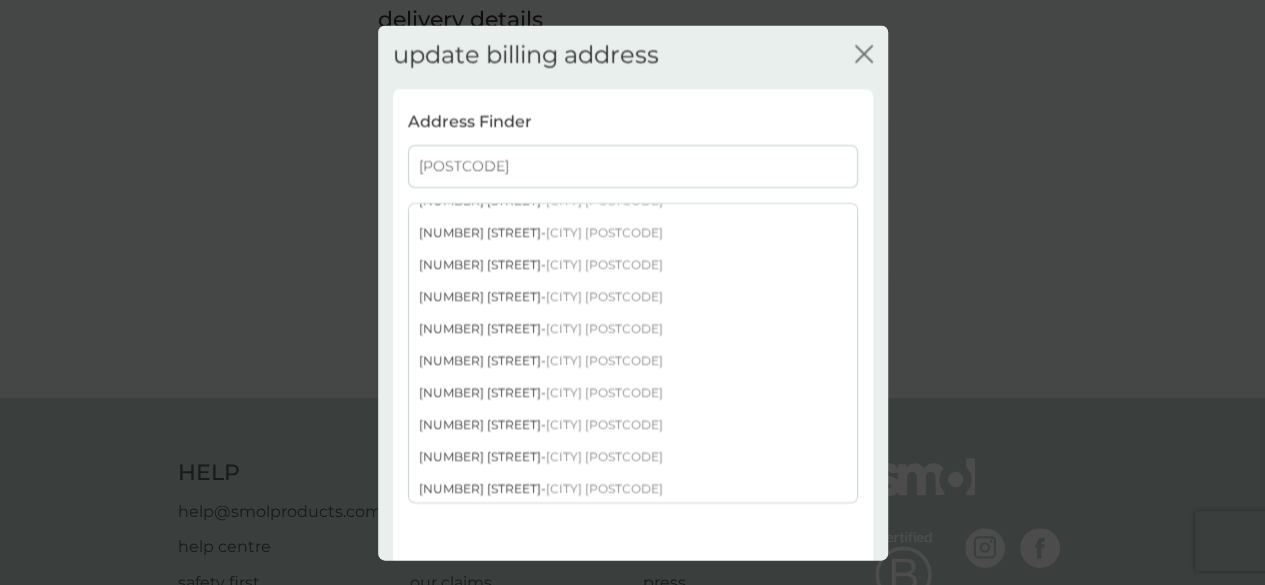 scroll, scrollTop: 276, scrollLeft: 0, axis: vertical 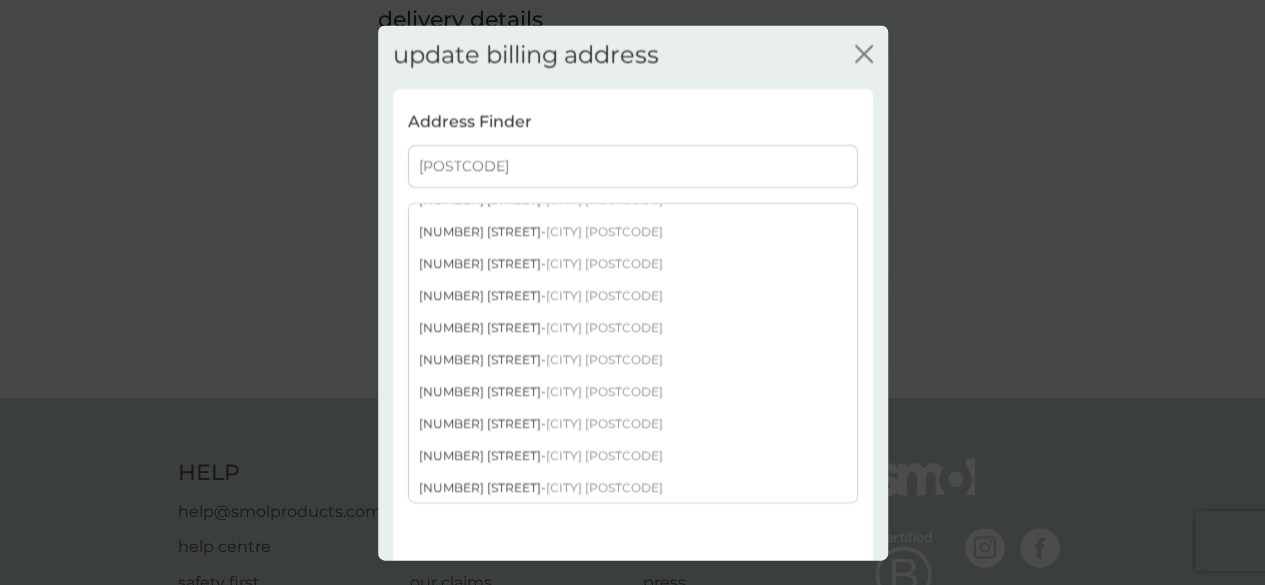 type on "[POSTCODE]" 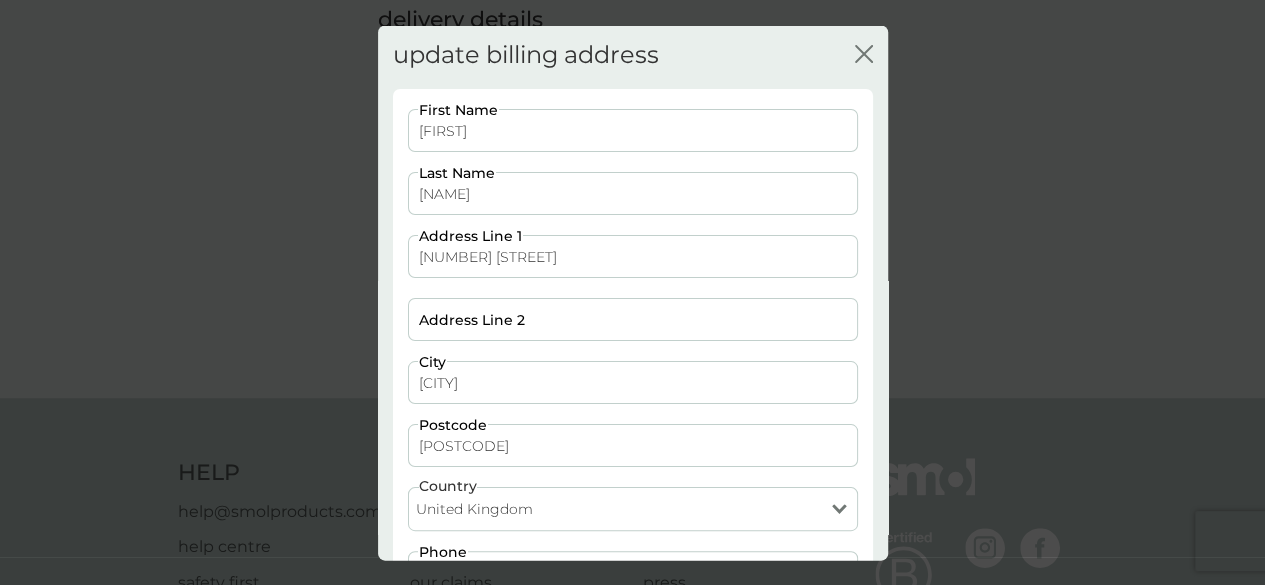 scroll, scrollTop: 164, scrollLeft: 0, axis: vertical 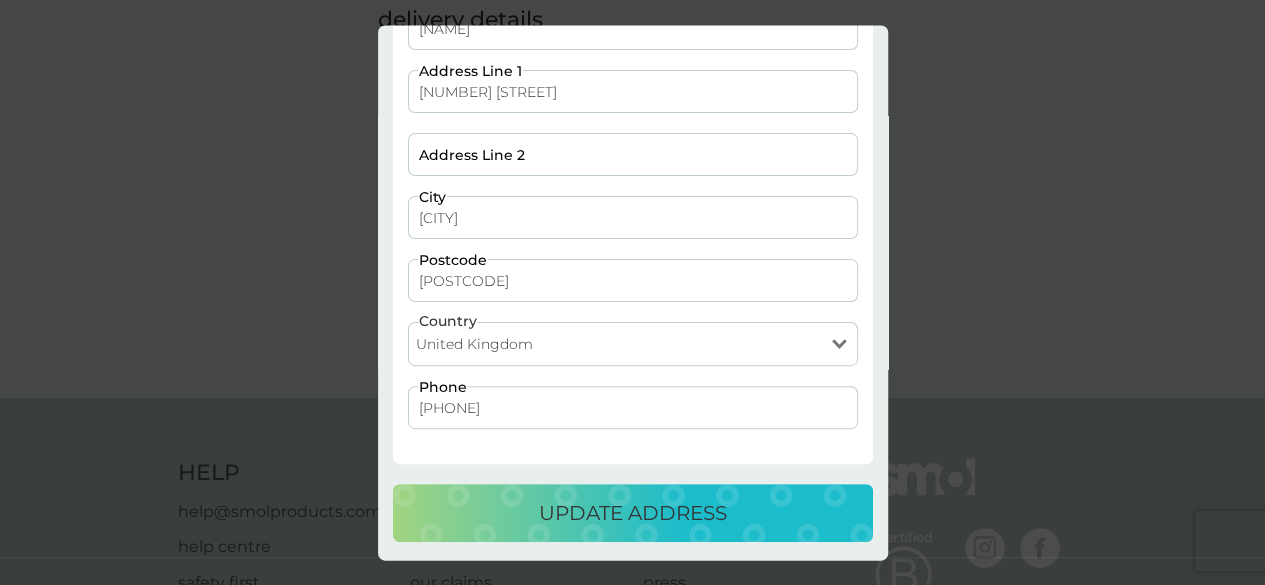 click on "update address" at bounding box center [633, 514] 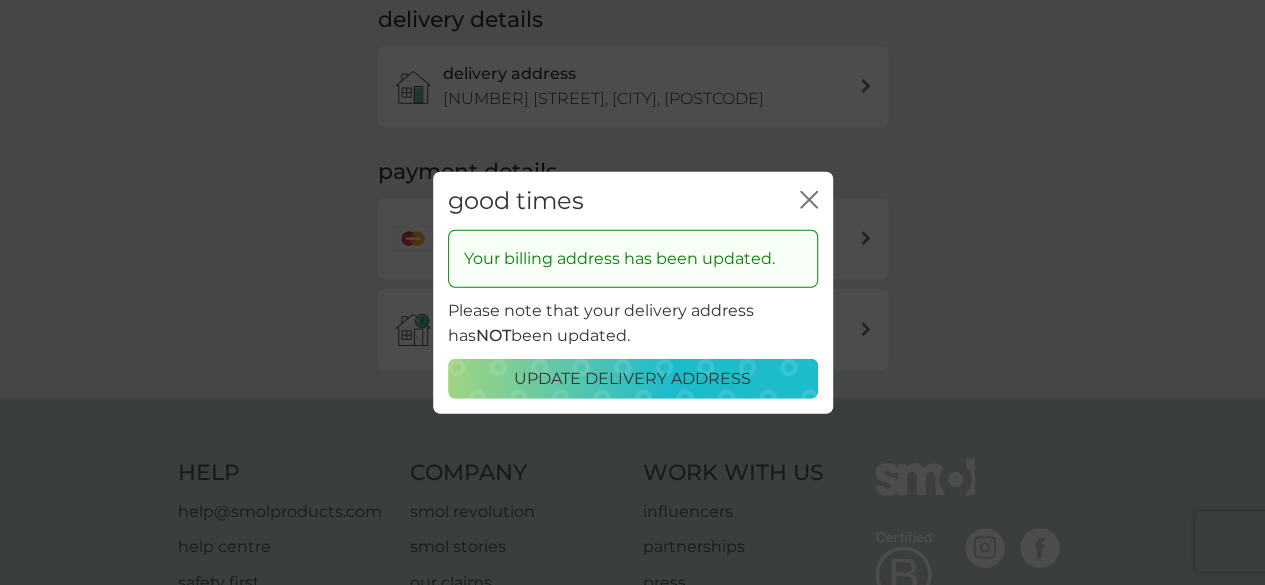click on "good times close" at bounding box center (633, 200) 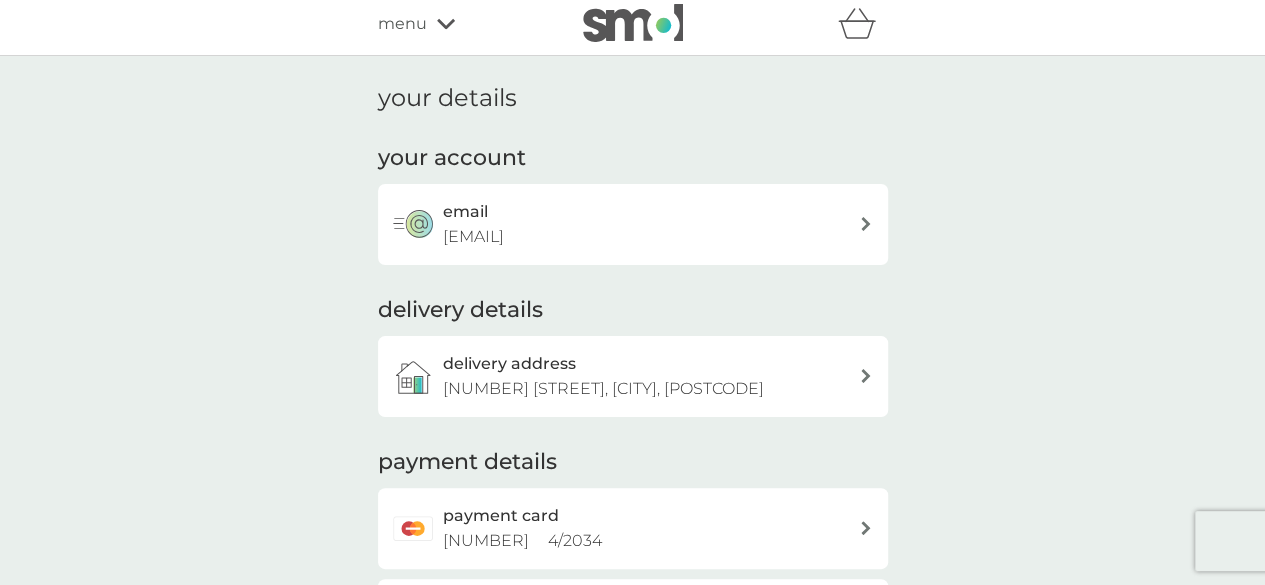 scroll, scrollTop: 0, scrollLeft: 0, axis: both 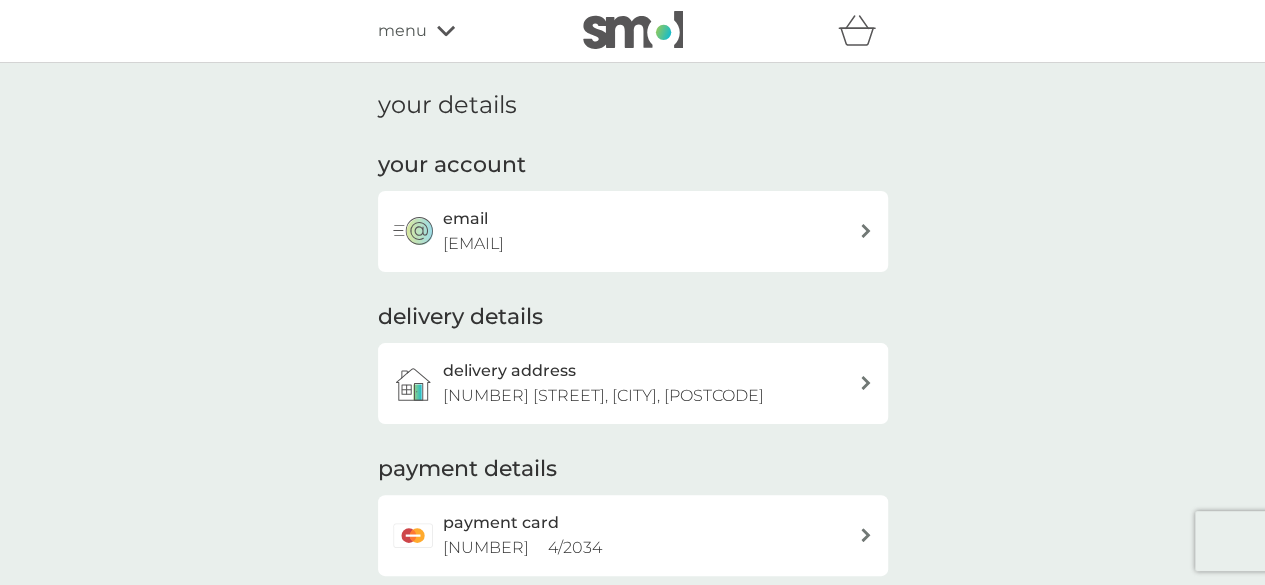 click 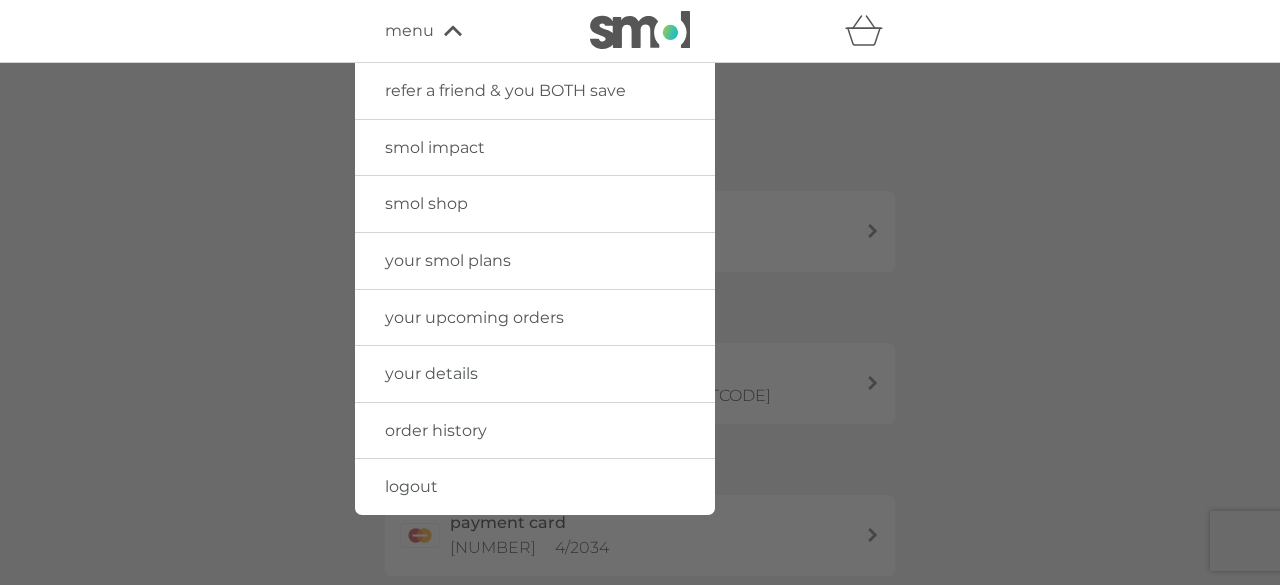 click on "your upcoming orders" at bounding box center [474, 317] 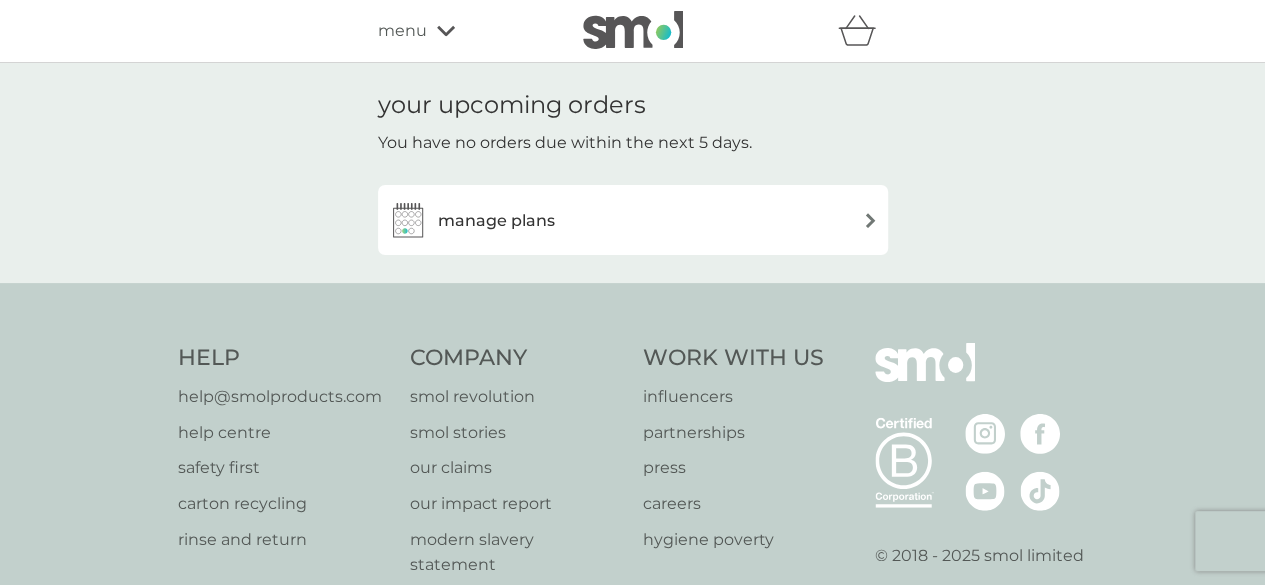 click on "menu" at bounding box center [463, 31] 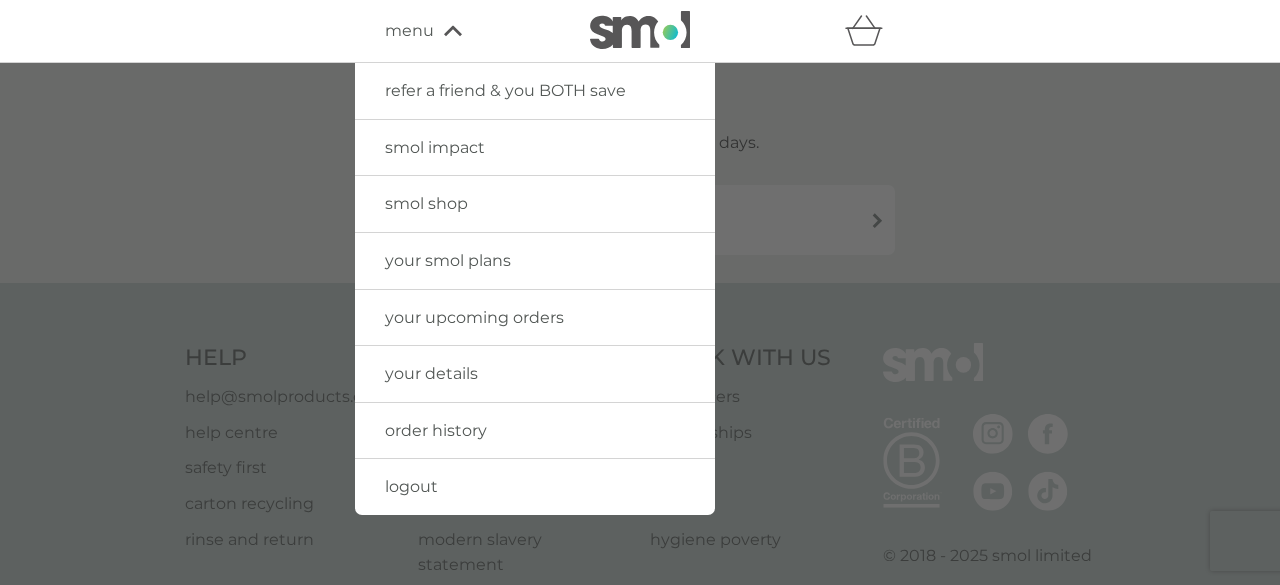 click on "your upcoming orders" at bounding box center [474, 317] 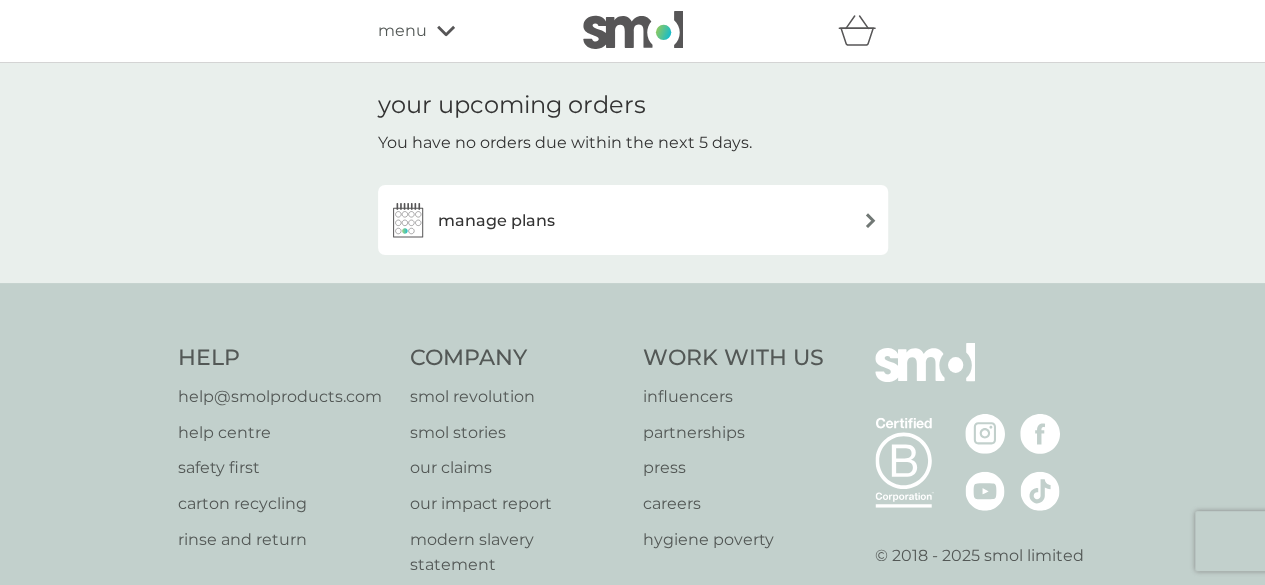 click on "manage plans" at bounding box center (633, 220) 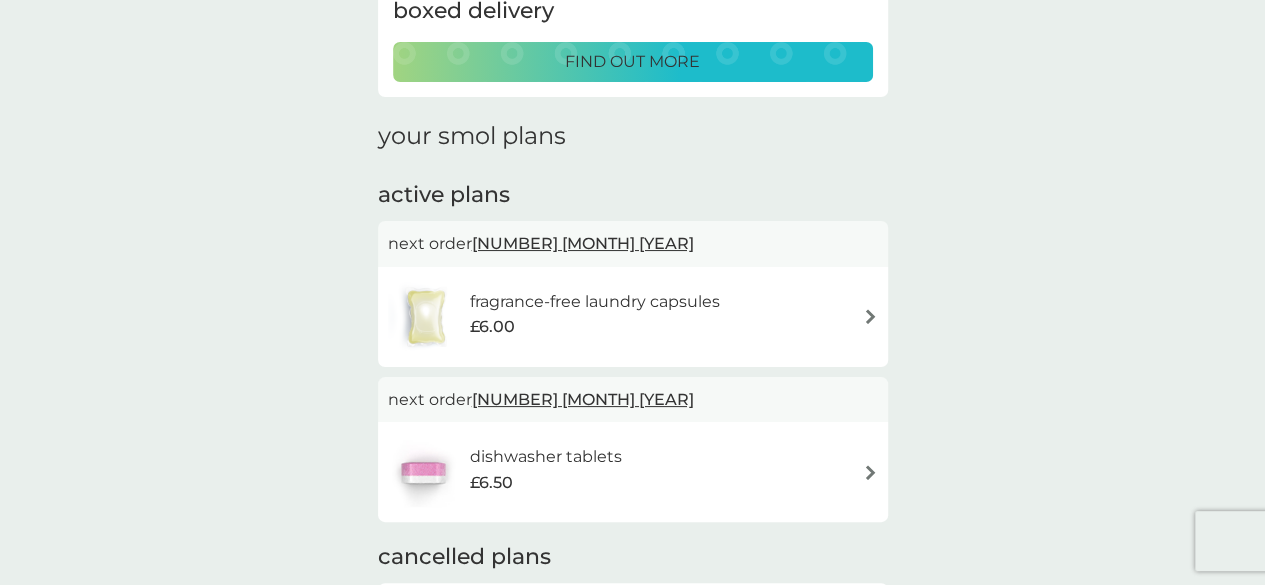 scroll, scrollTop: 200, scrollLeft: 0, axis: vertical 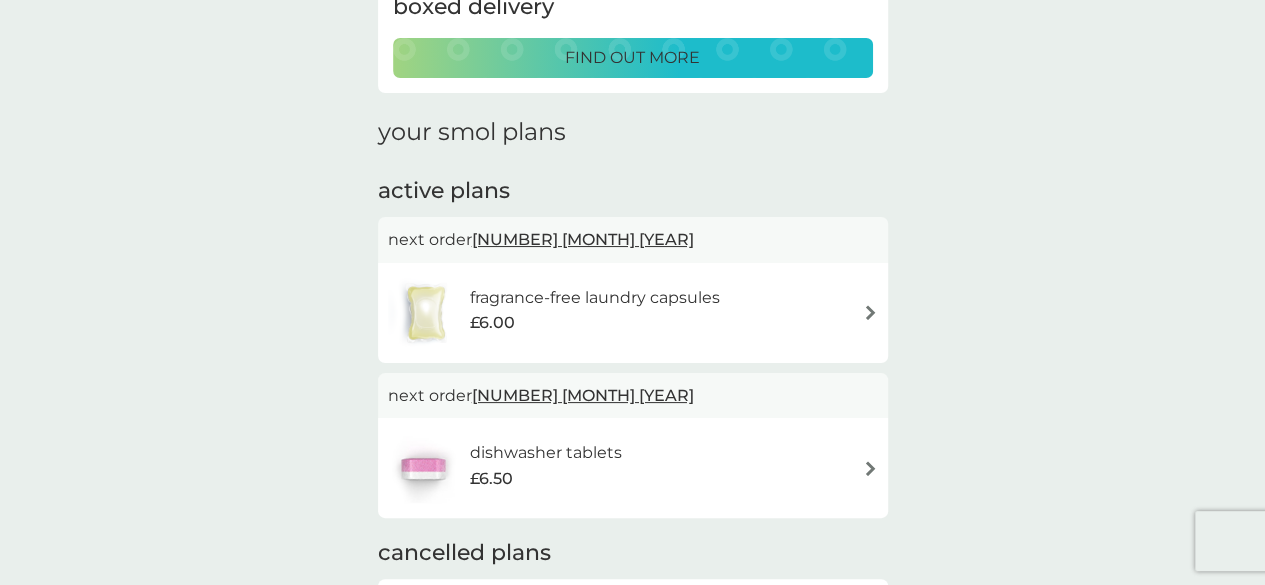 click on "fragrance-free laundry capsules £[PRICE]" at bounding box center [633, 313] 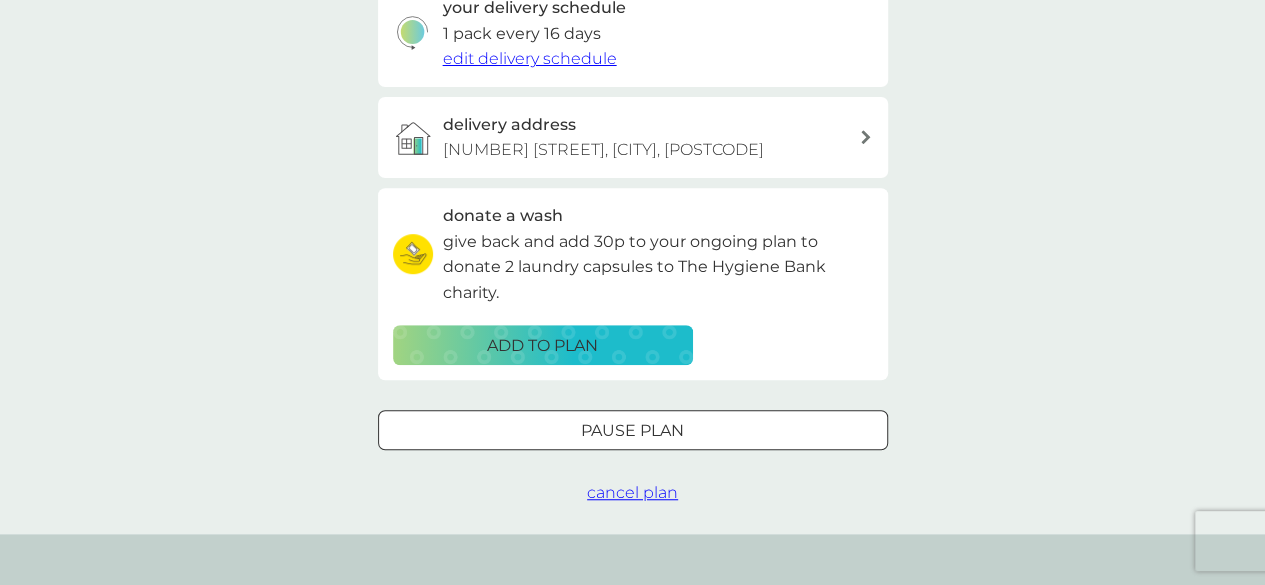 scroll, scrollTop: 510, scrollLeft: 0, axis: vertical 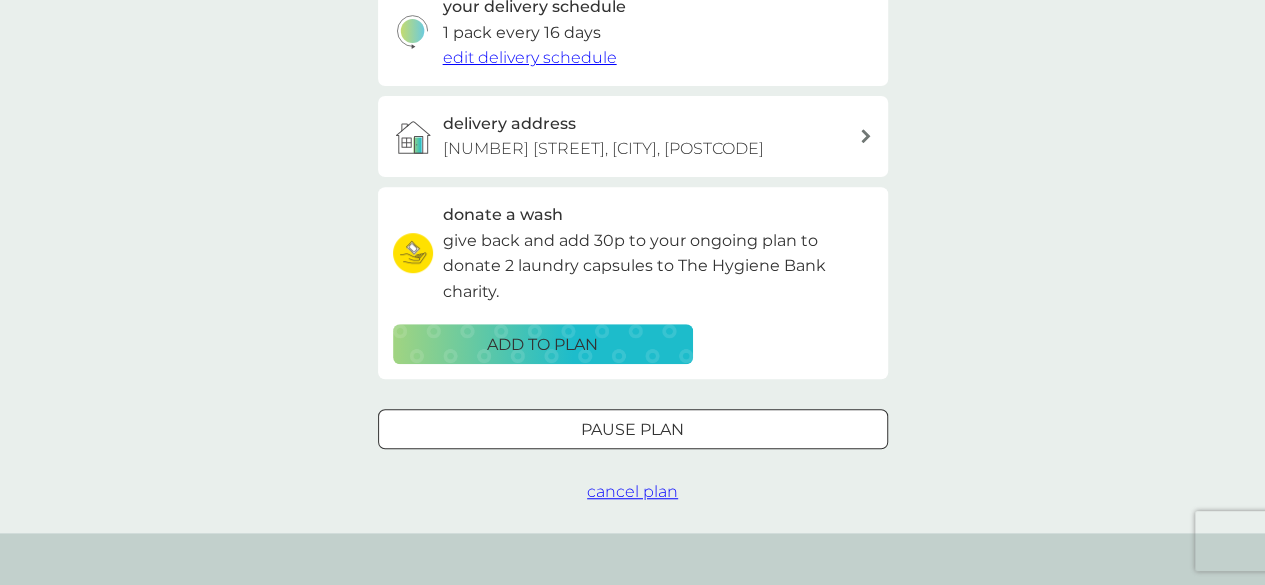 click on "cancel plan" at bounding box center (632, 491) 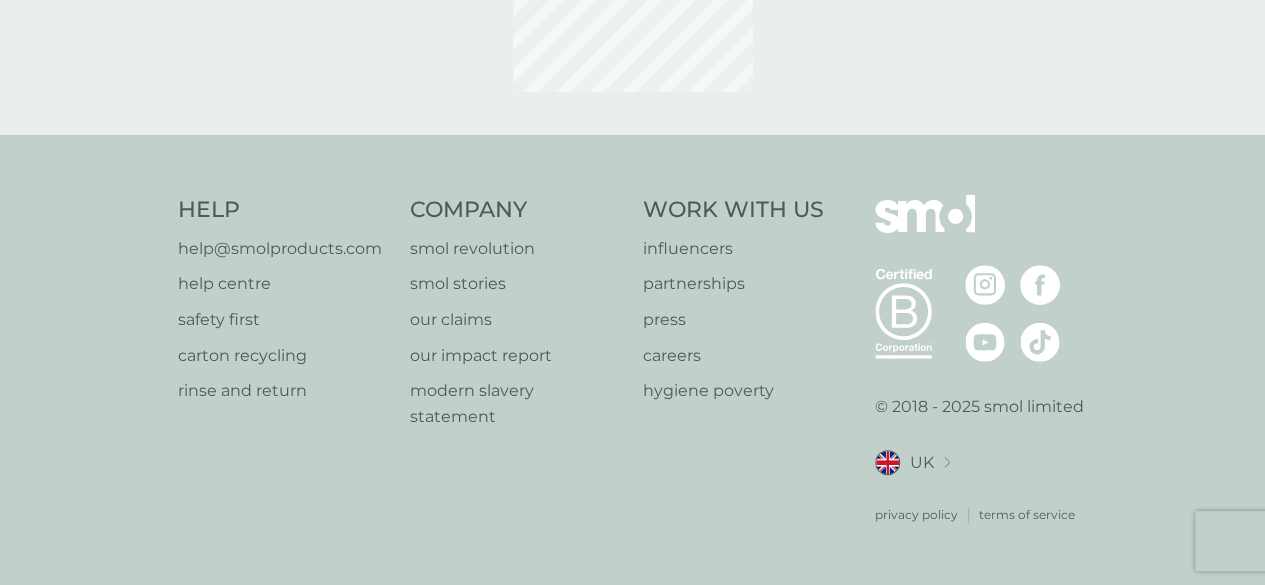 scroll, scrollTop: 0, scrollLeft: 0, axis: both 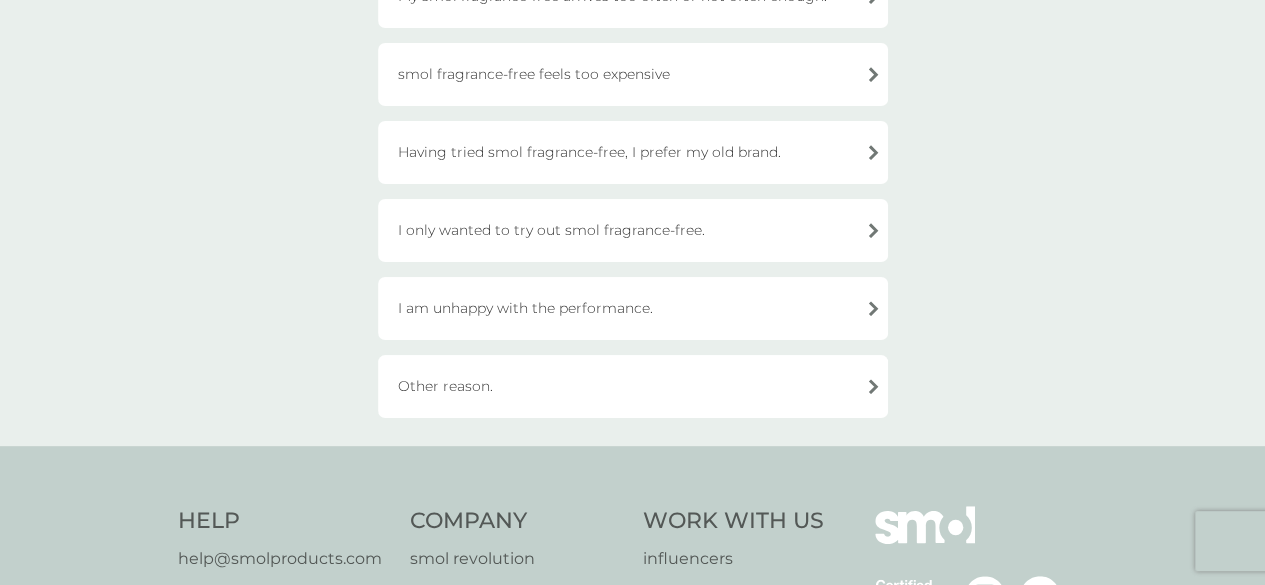 click on "Other reason." at bounding box center [633, 386] 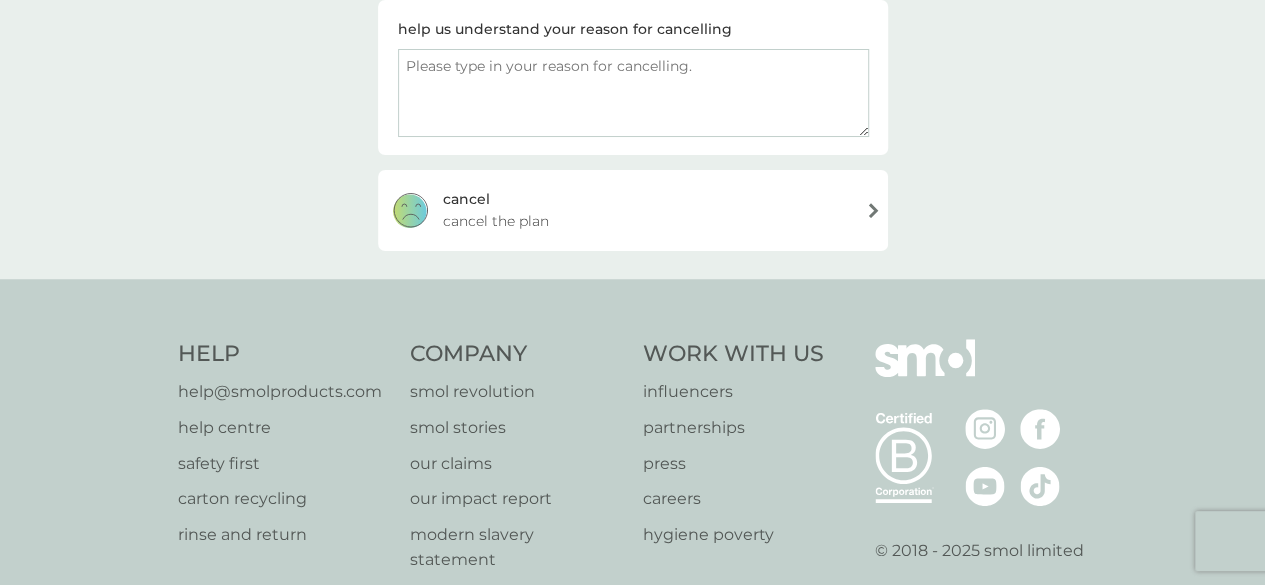 scroll, scrollTop: 350, scrollLeft: 0, axis: vertical 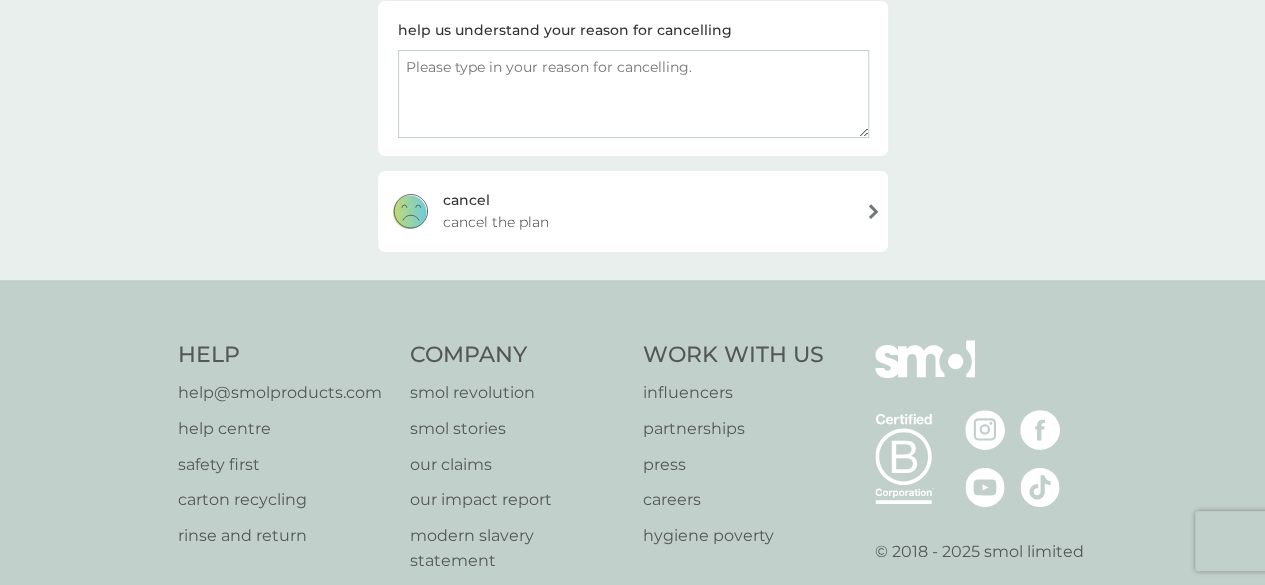 click on "cancel cancel the plan" at bounding box center (633, 211) 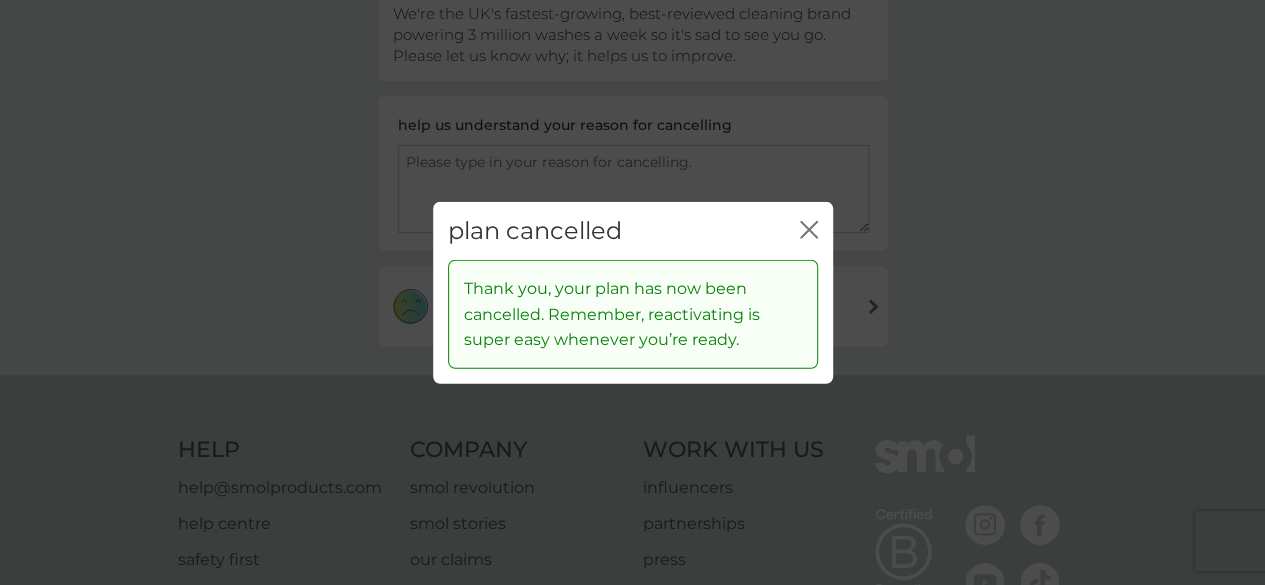 scroll, scrollTop: 0, scrollLeft: 0, axis: both 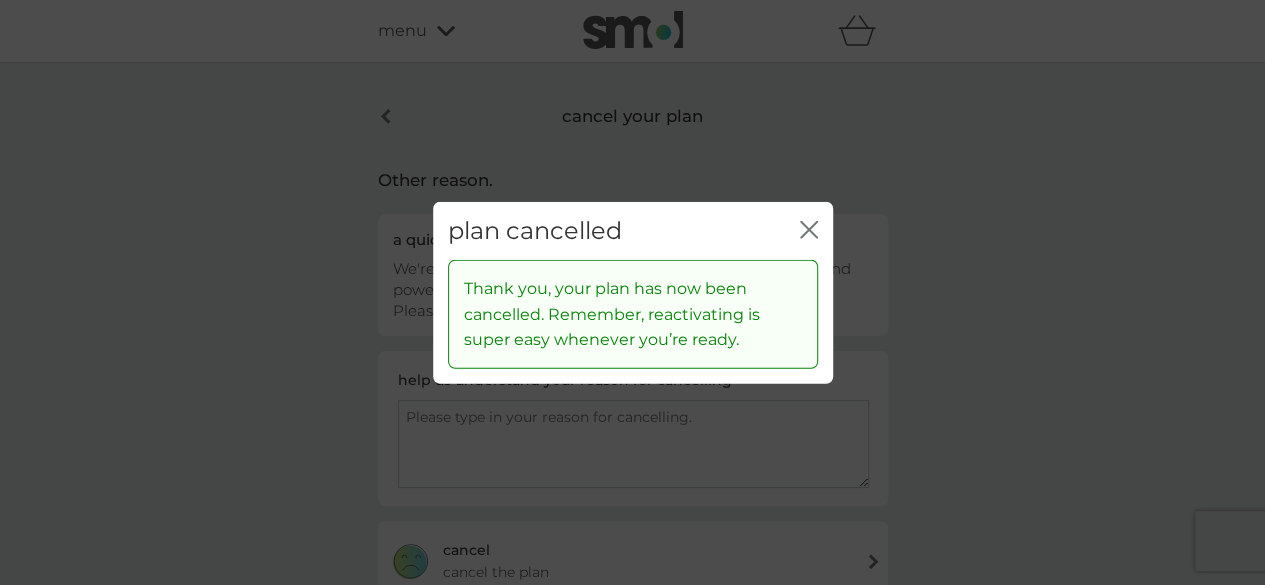 click on "plan cancelled close" at bounding box center [633, 230] 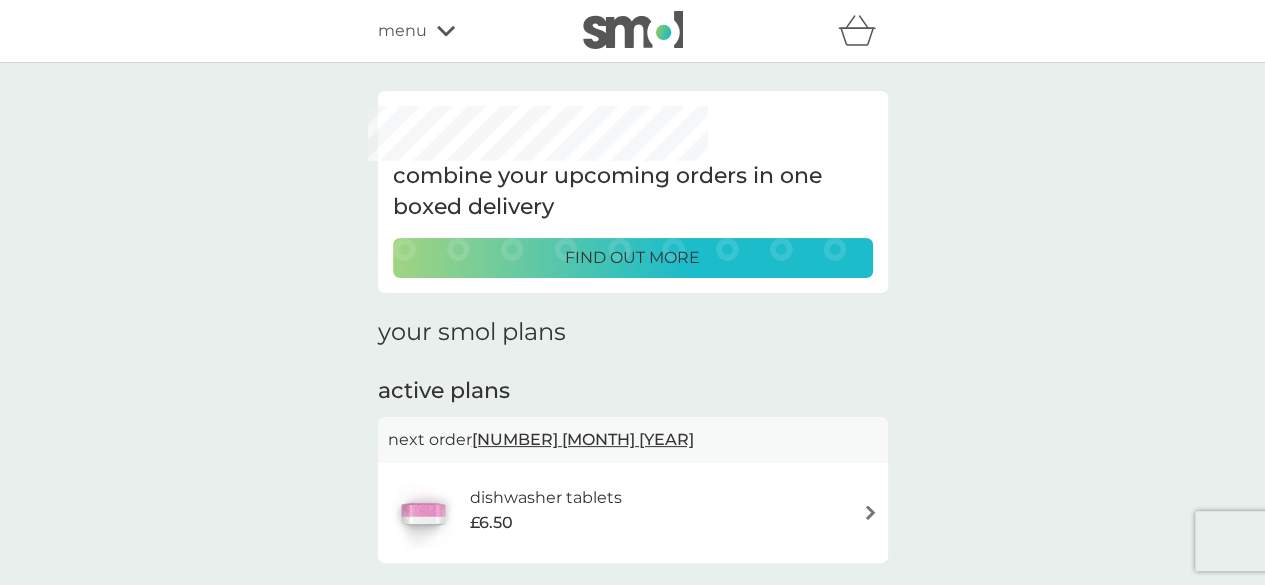 click on "menu" at bounding box center (463, 31) 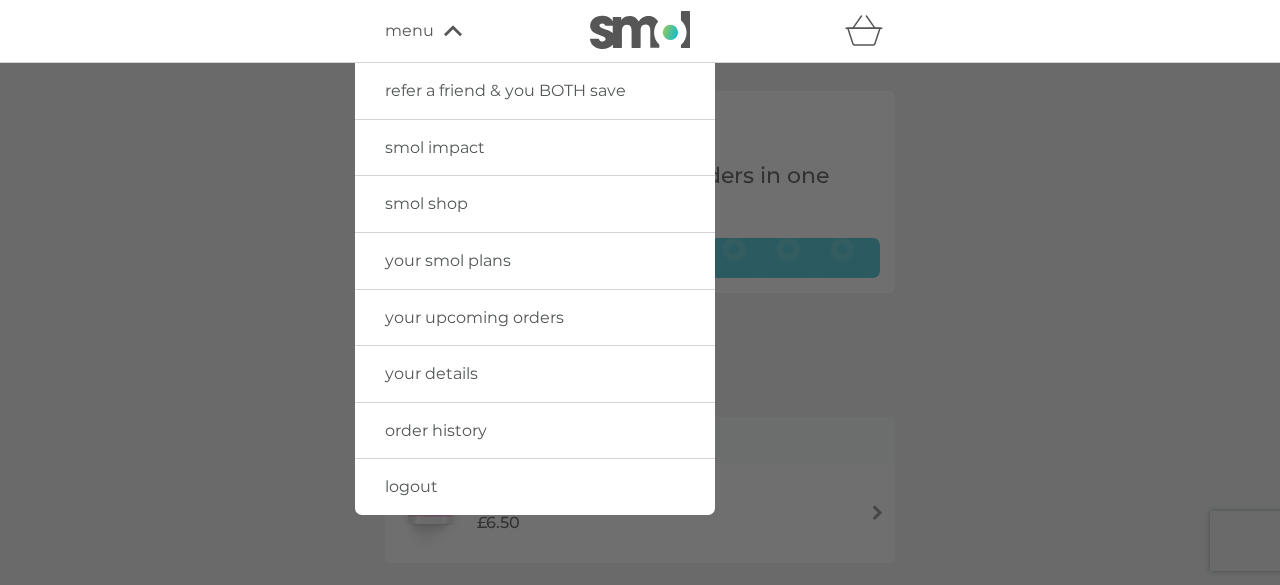 click on "your smol plans" at bounding box center [535, 261] 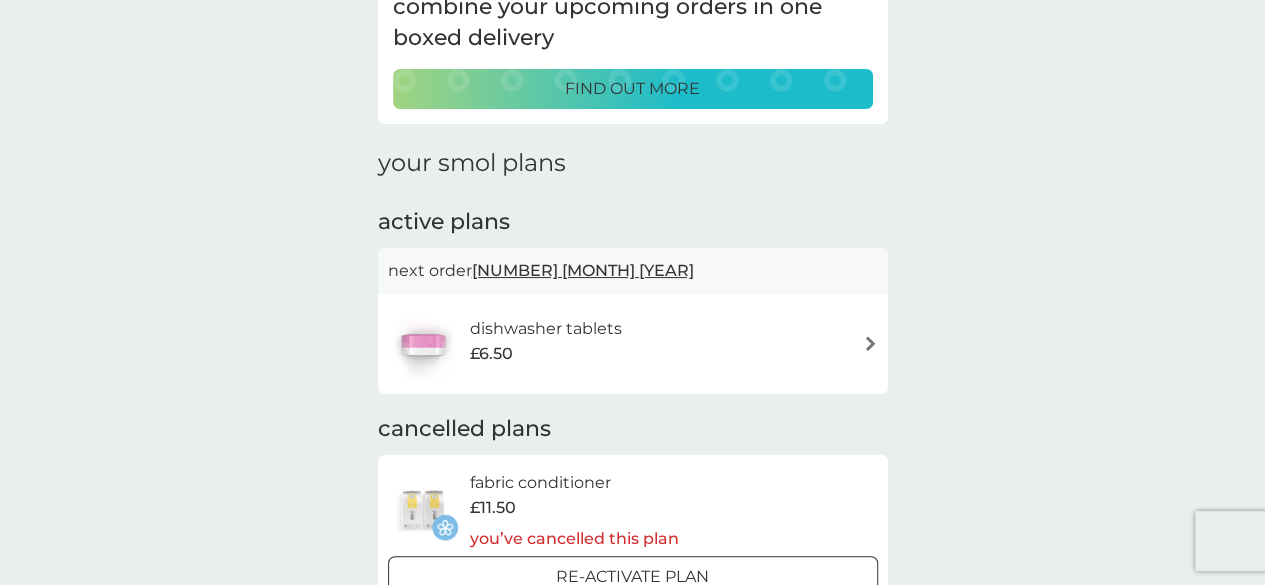 scroll, scrollTop: 168, scrollLeft: 0, axis: vertical 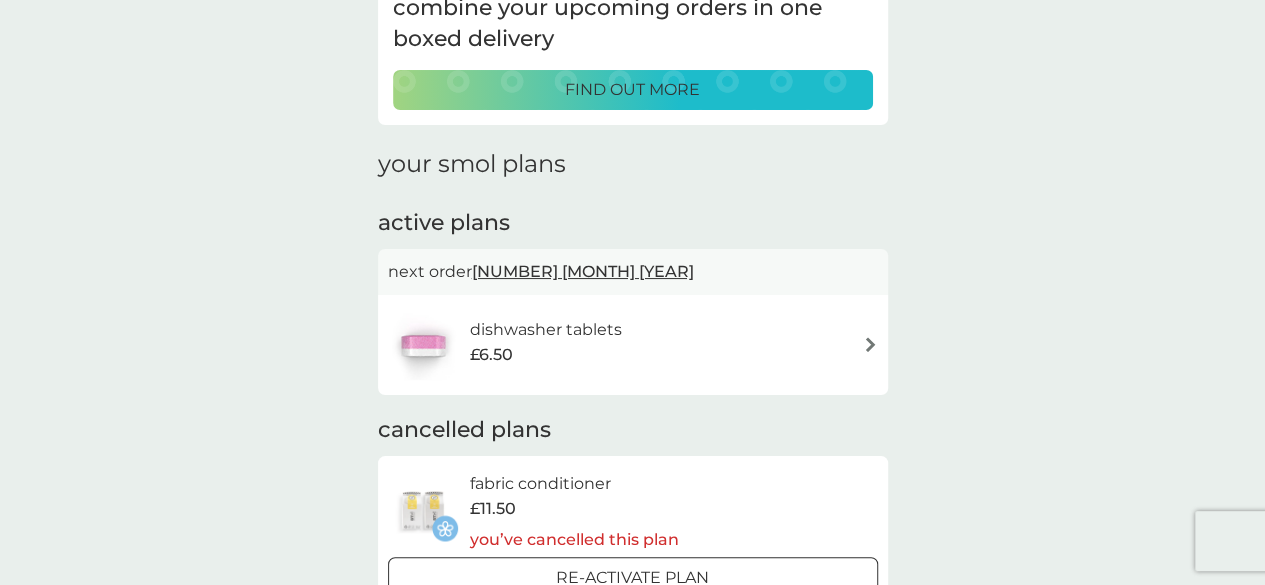 click on "dishwasher tablets £6.50" at bounding box center [633, 345] 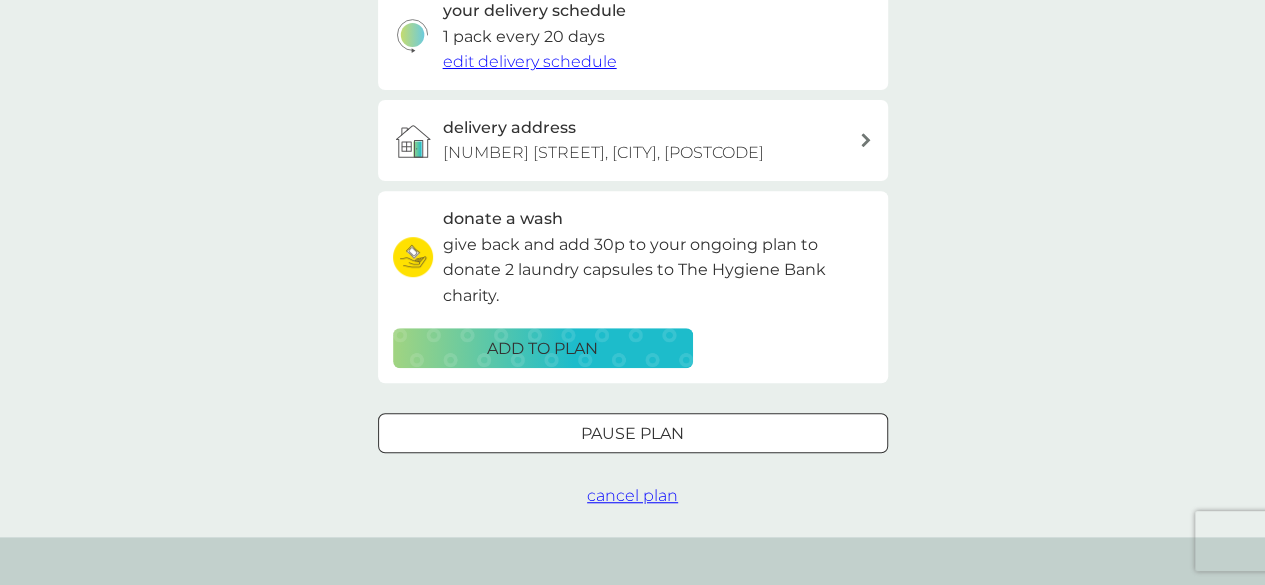 scroll, scrollTop: 507, scrollLeft: 0, axis: vertical 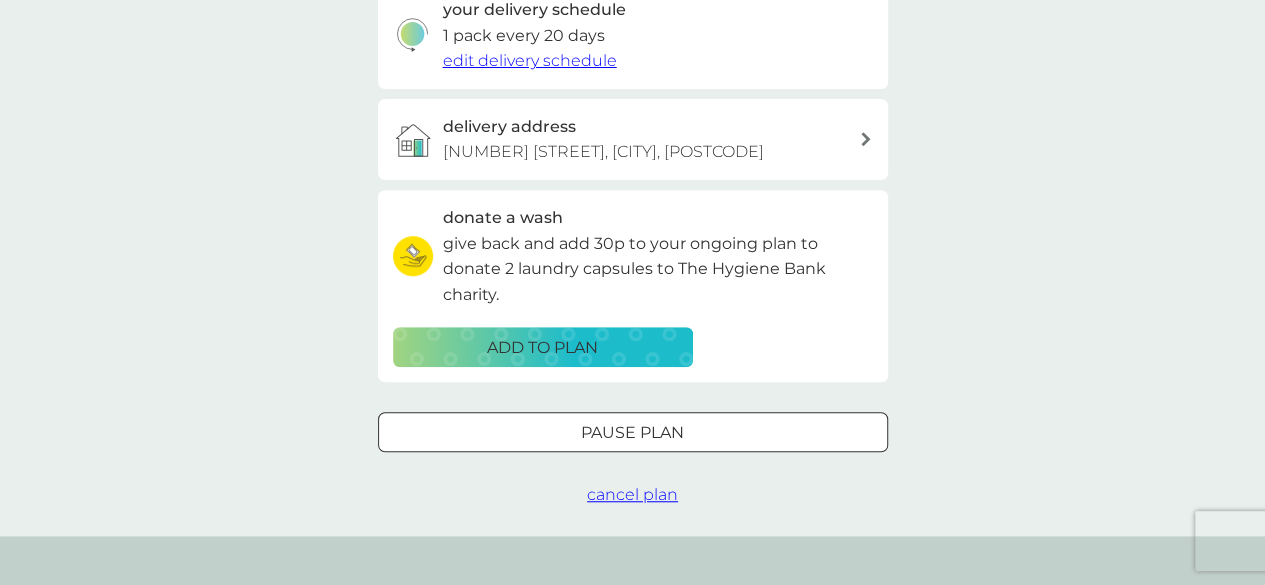 click on "cancel plan" at bounding box center (632, 494) 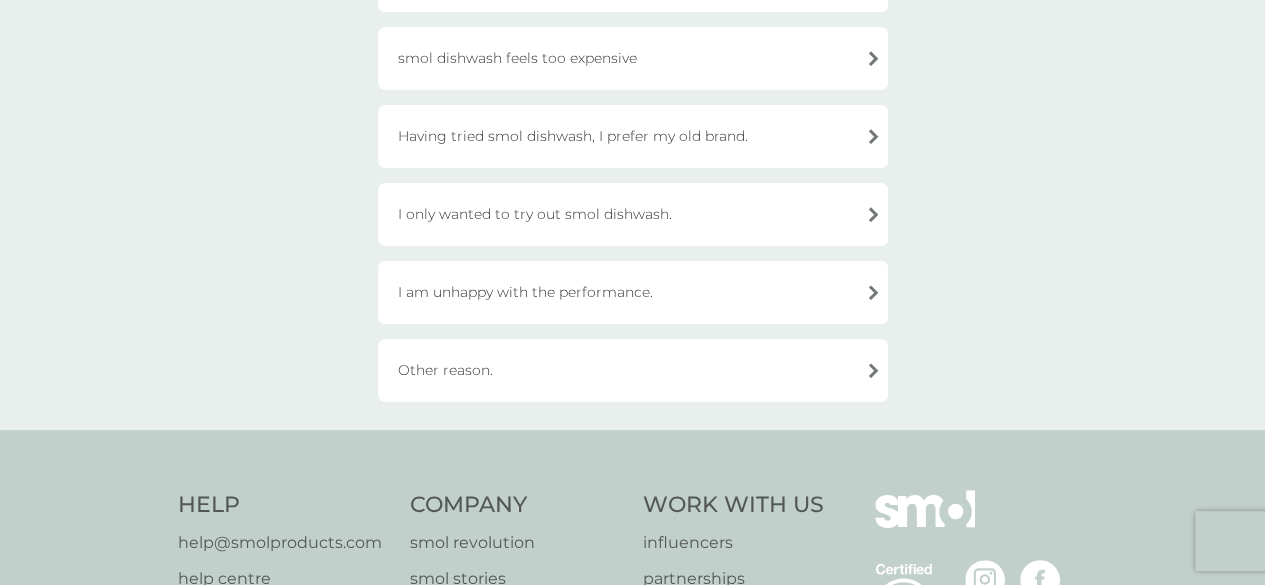 scroll, scrollTop: 660, scrollLeft: 0, axis: vertical 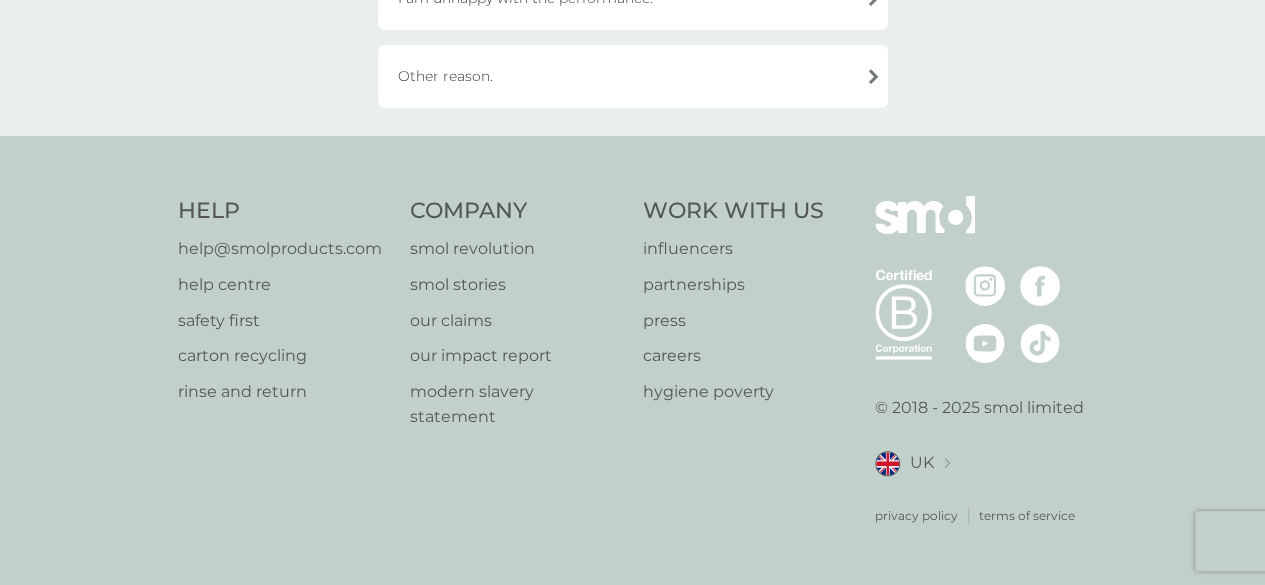 click on "Other reason." at bounding box center [633, 76] 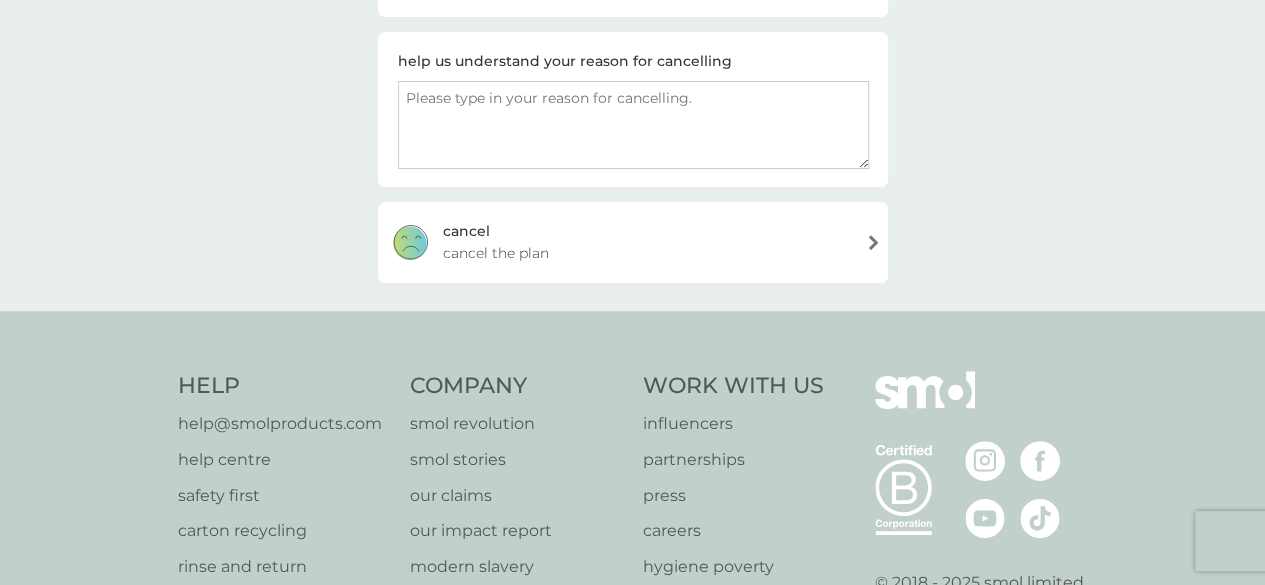 scroll, scrollTop: 300, scrollLeft: 0, axis: vertical 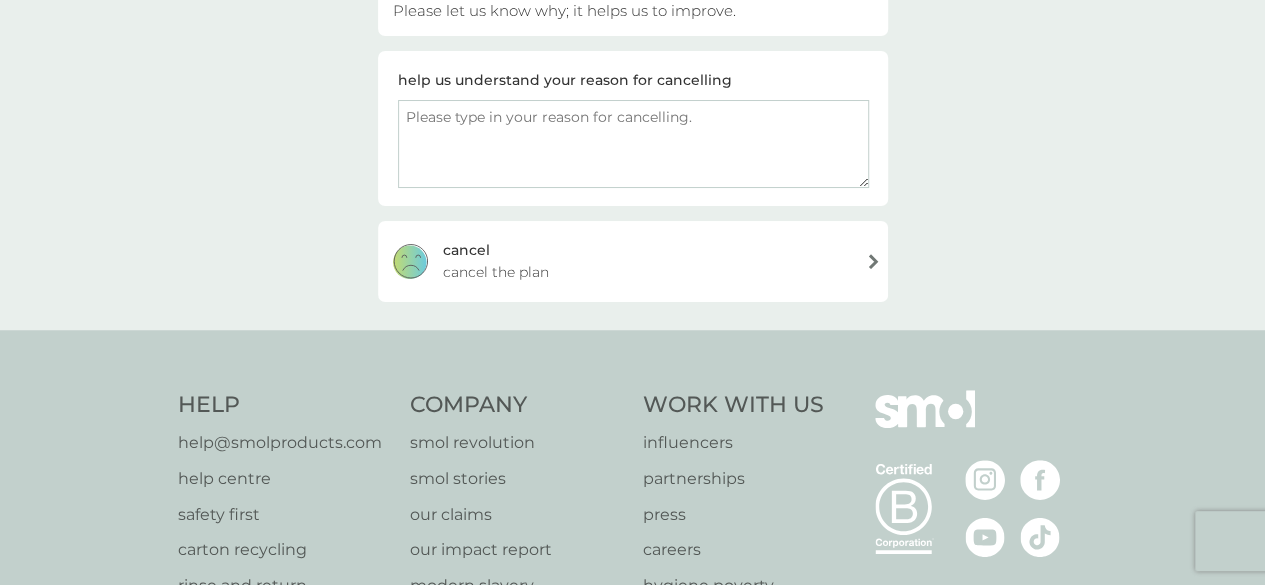 click on "cancel cancel the plan" at bounding box center (633, 261) 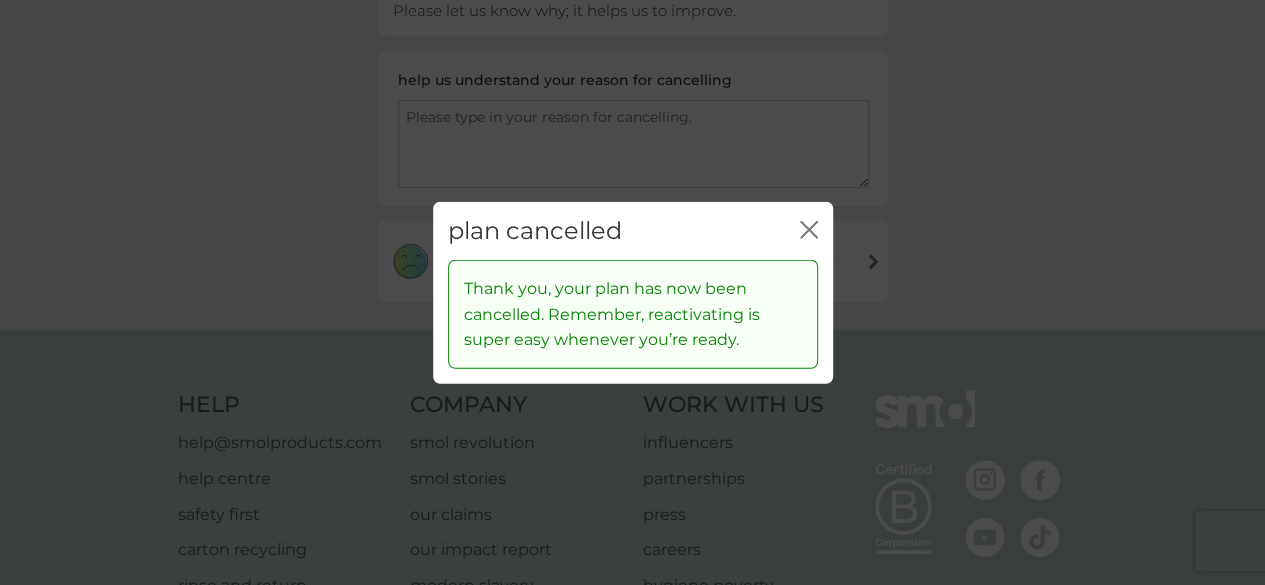 click on "close" at bounding box center (809, 230) 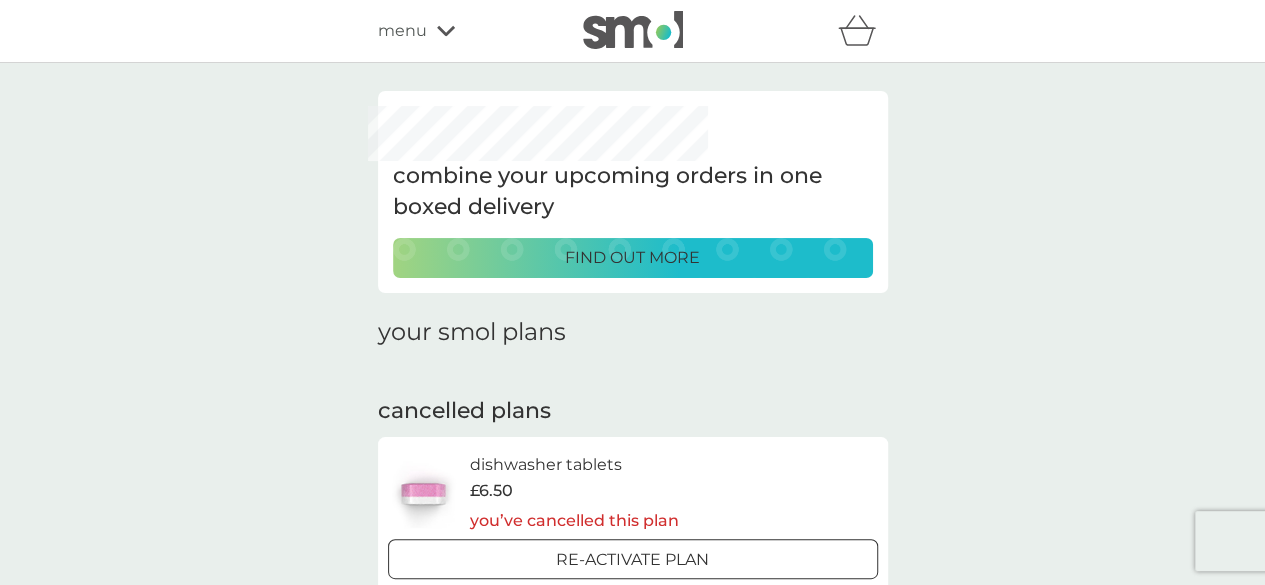 scroll, scrollTop: 6, scrollLeft: 0, axis: vertical 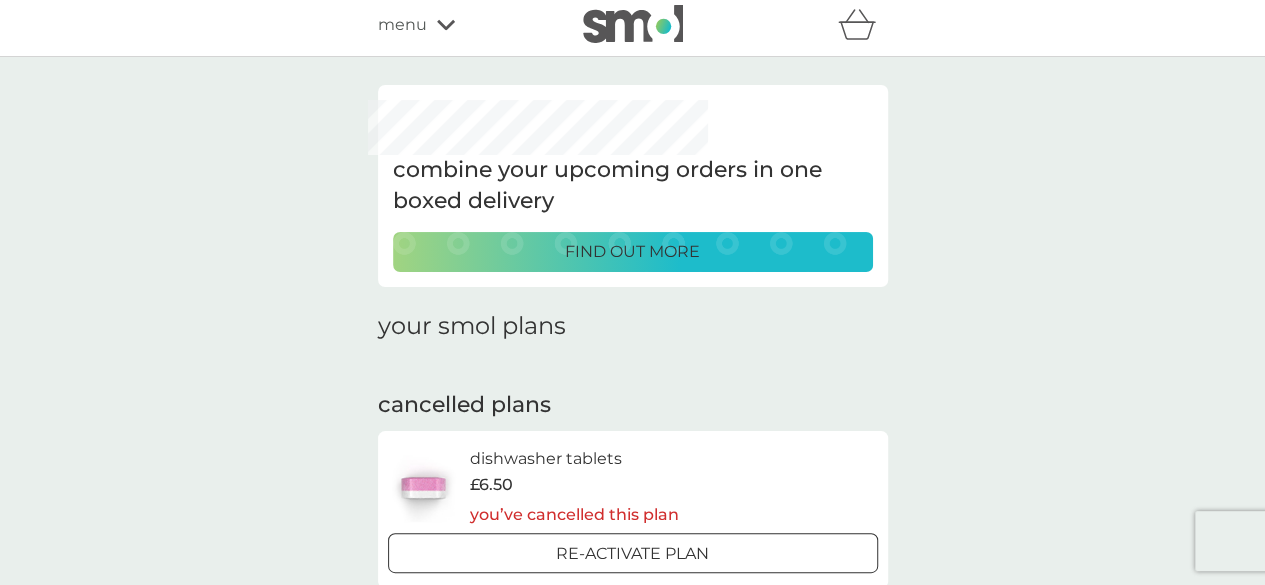 click on "find out more" at bounding box center (632, 252) 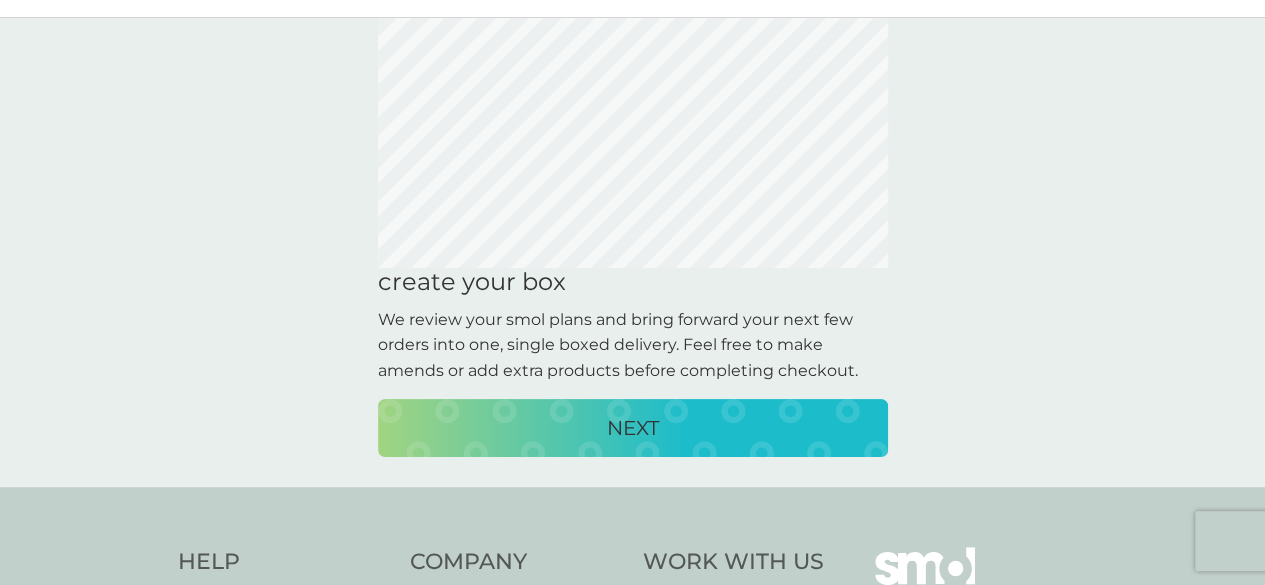 scroll, scrollTop: 100, scrollLeft: 0, axis: vertical 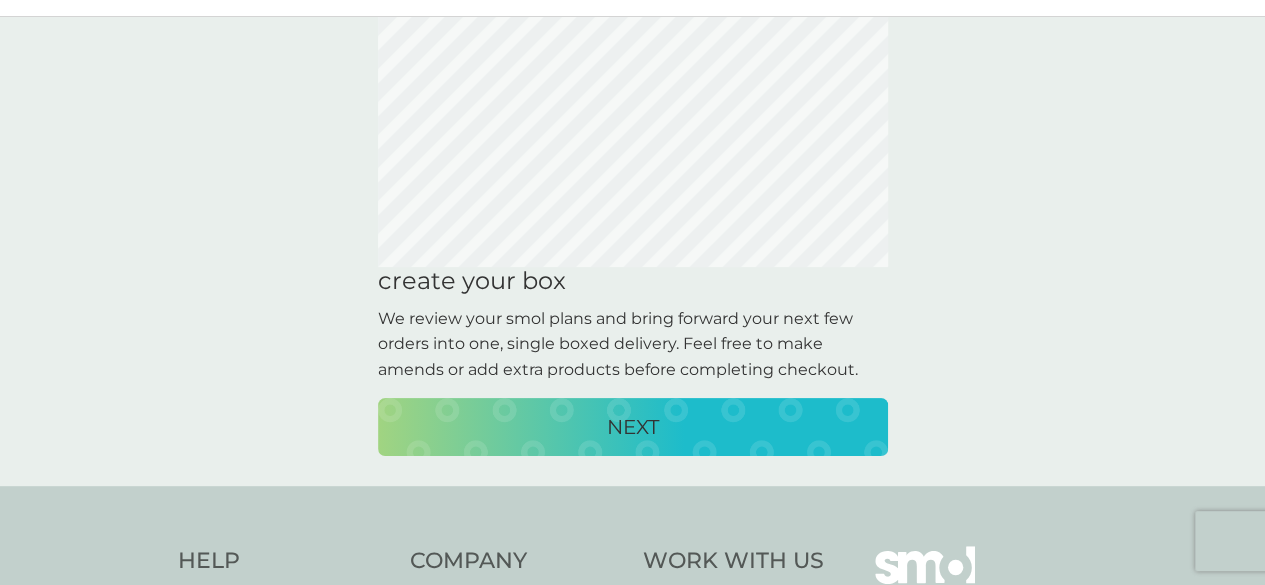 click on "NEXT" at bounding box center [633, 427] 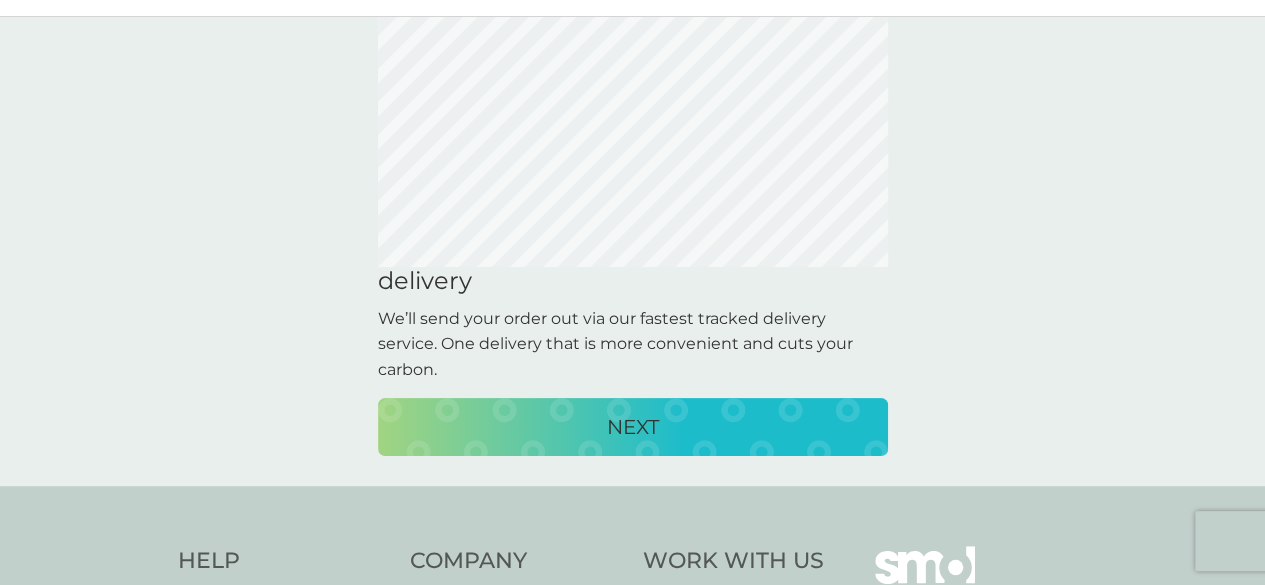 click on "NEXT" at bounding box center [633, 427] 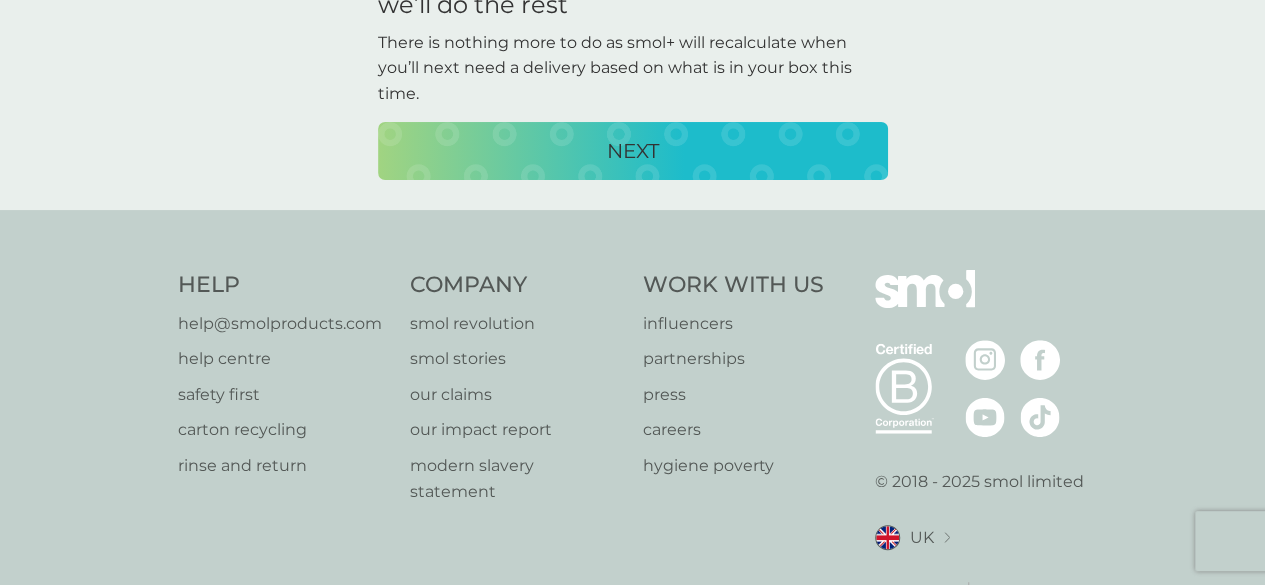 scroll, scrollTop: 381, scrollLeft: 0, axis: vertical 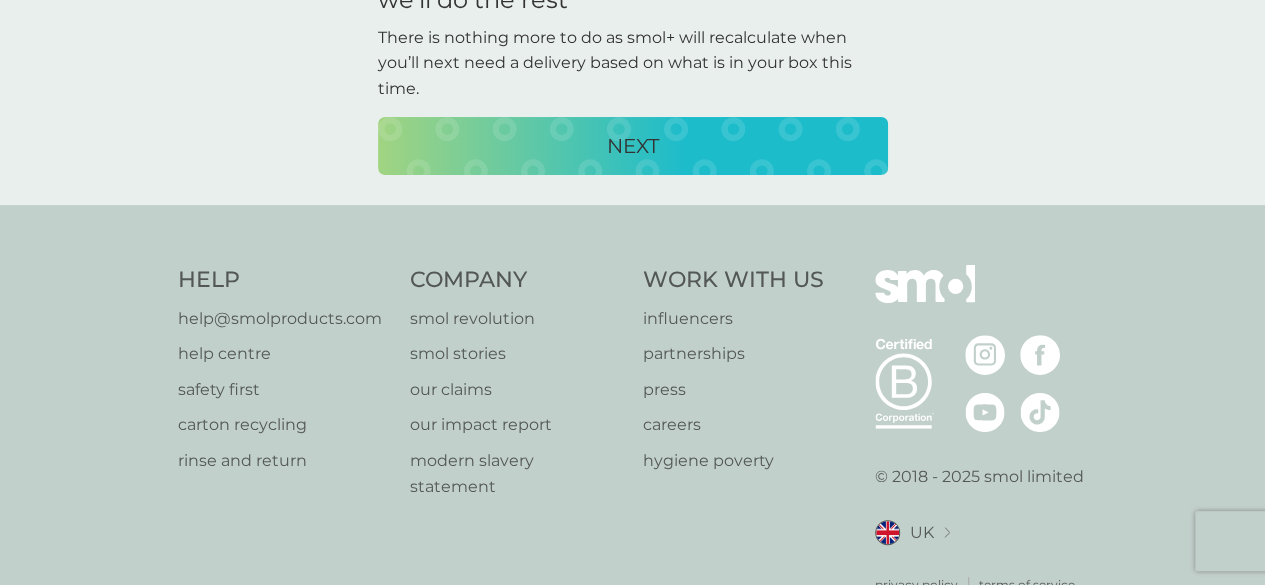 click on "NEXT" at bounding box center (633, 146) 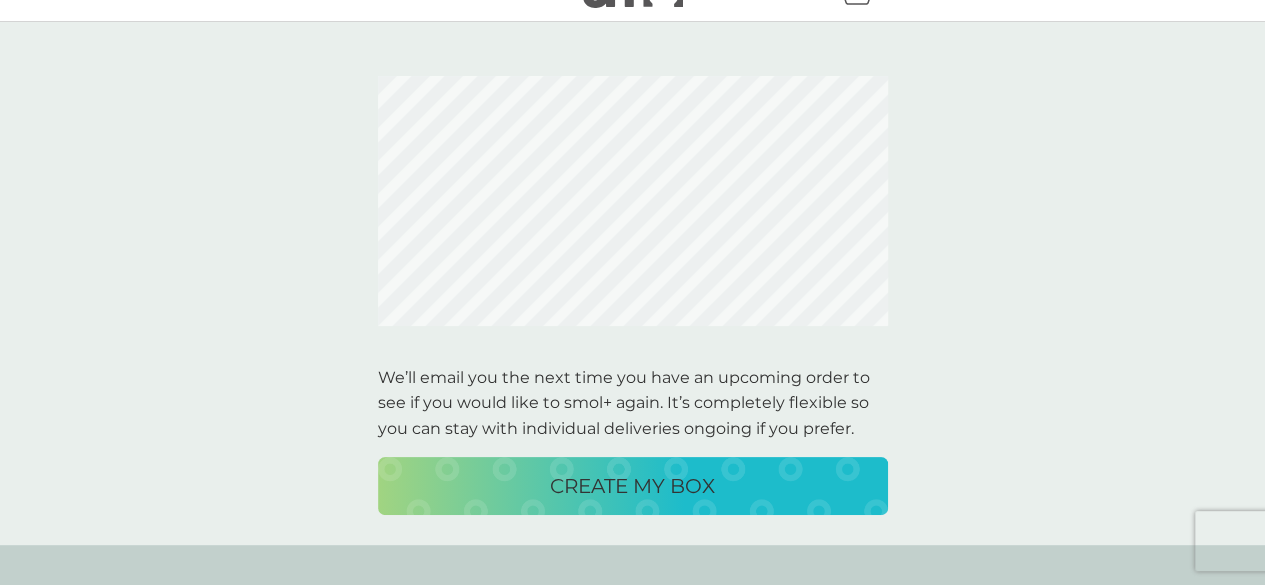 scroll, scrollTop: 0, scrollLeft: 0, axis: both 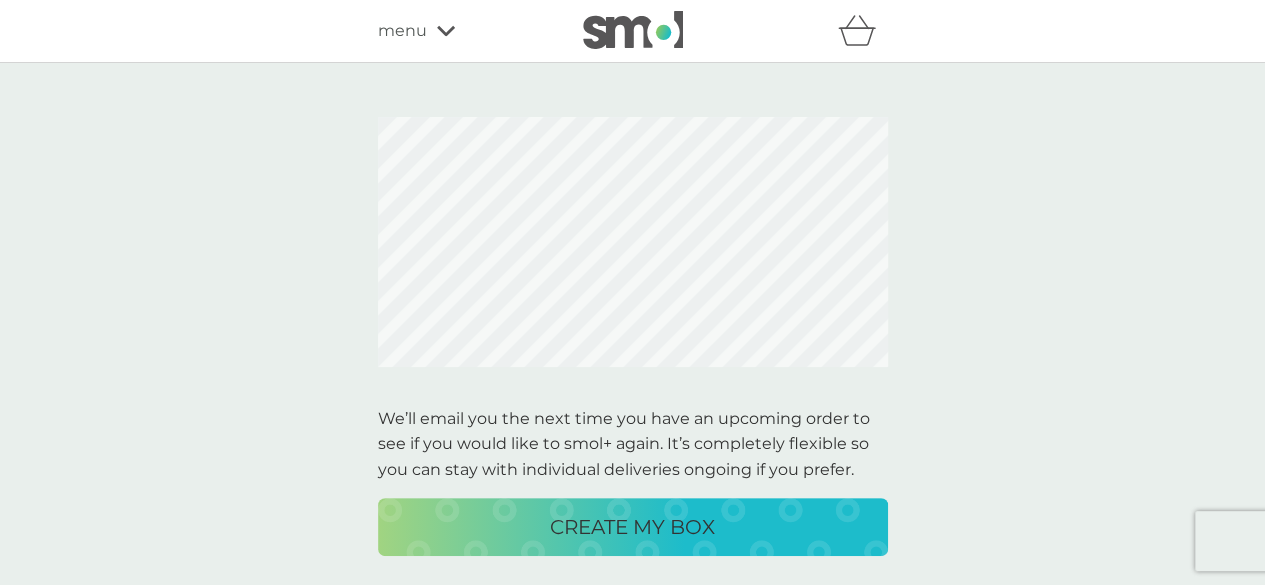 click on "CREATE MY BOX" at bounding box center (632, 527) 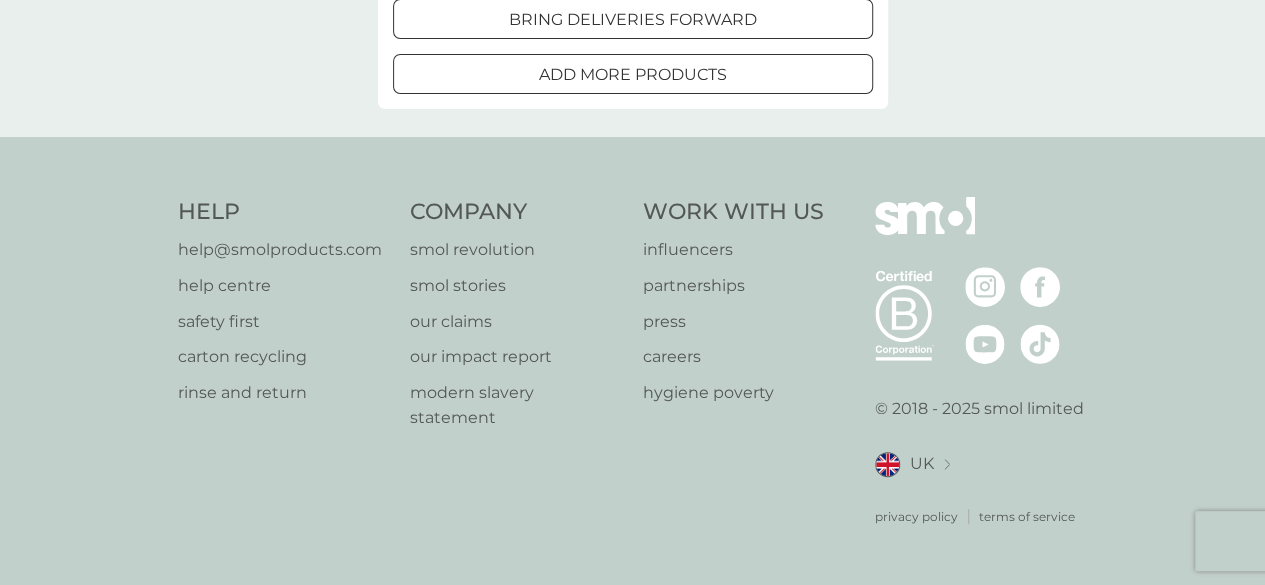scroll, scrollTop: 0, scrollLeft: 0, axis: both 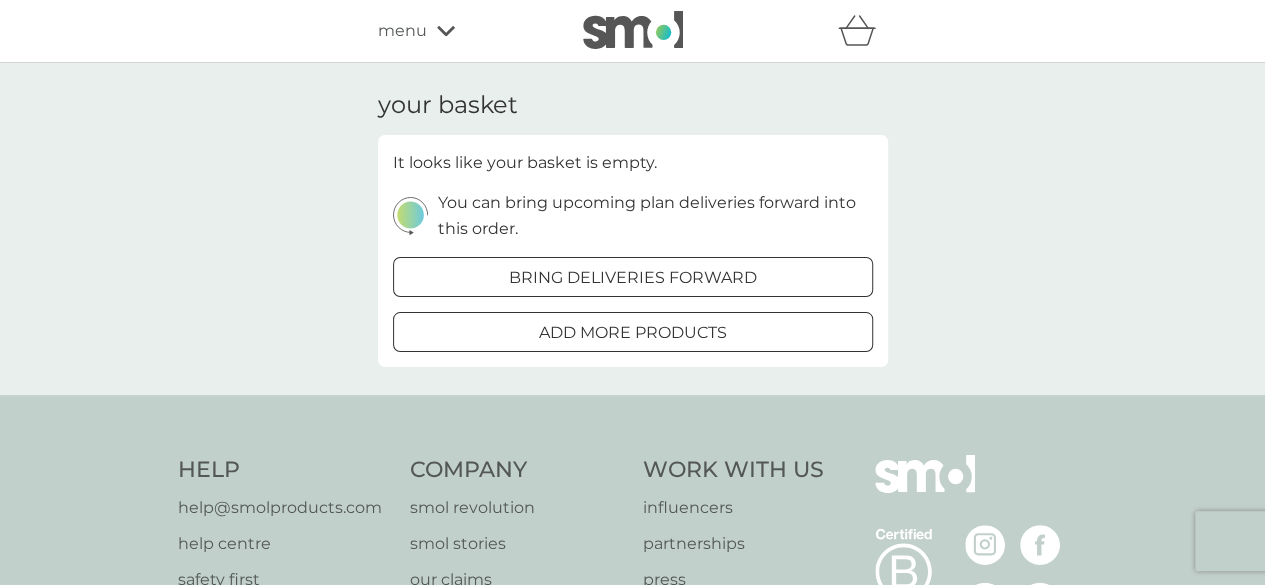 click on "add more products" at bounding box center [633, 333] 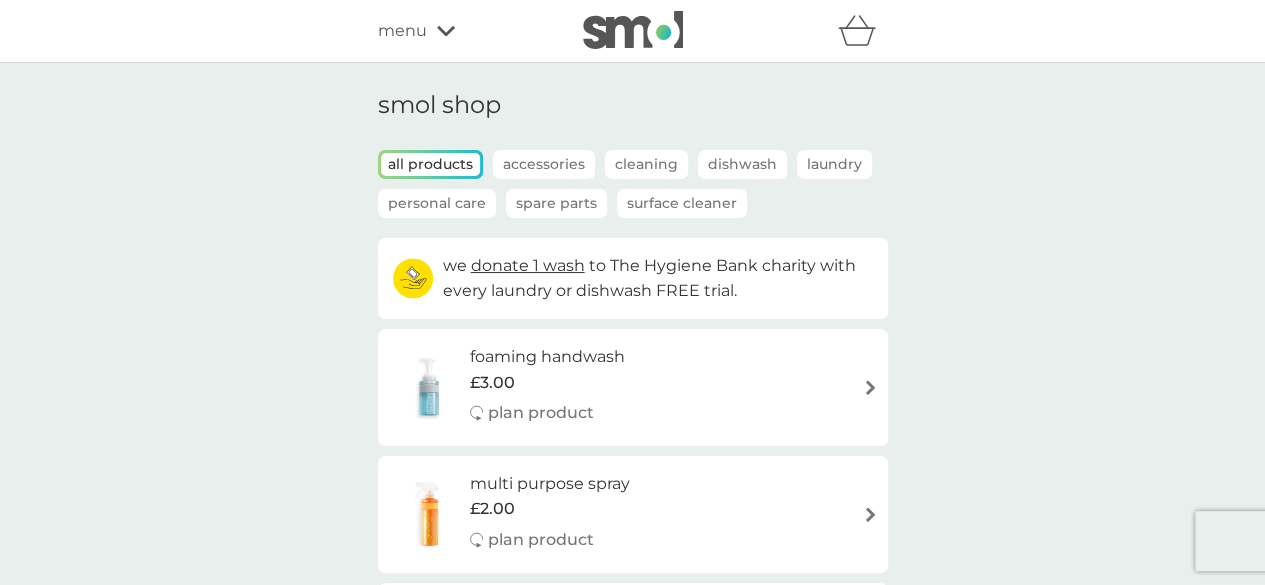 scroll, scrollTop: 2, scrollLeft: 0, axis: vertical 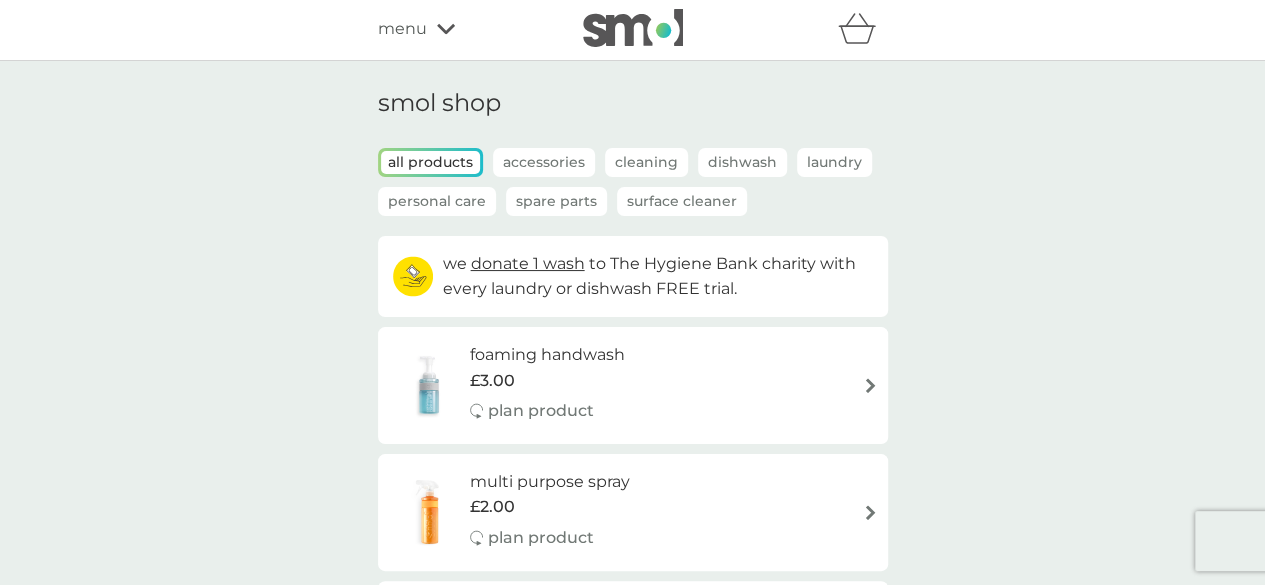 click on "foaming handwash £3.00 plan product" at bounding box center (633, 385) 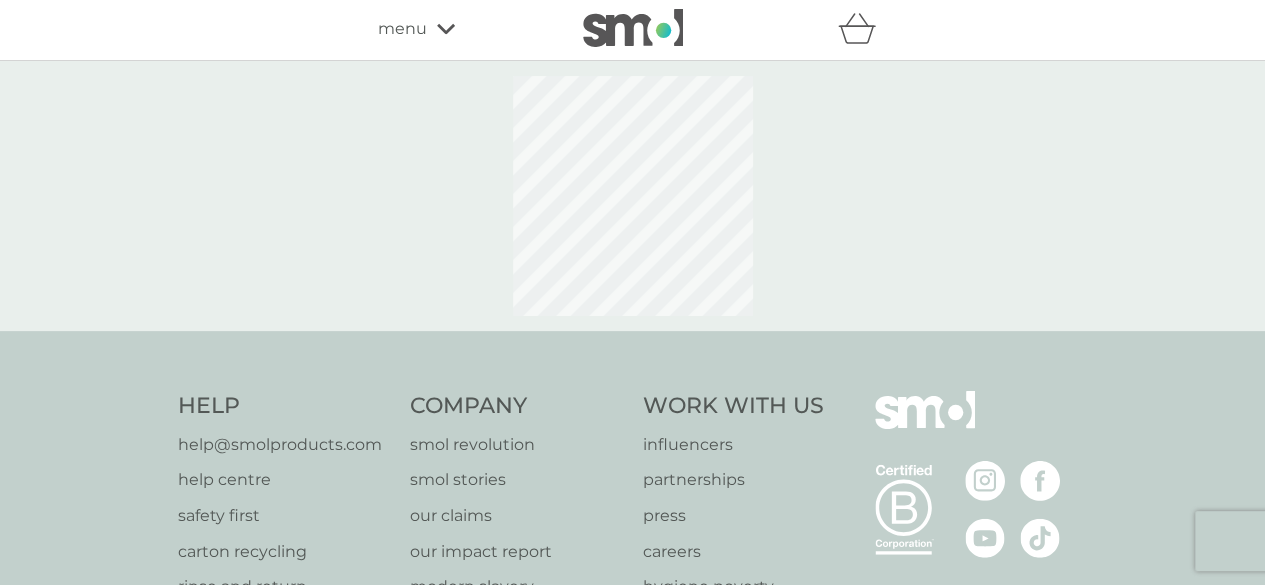 scroll, scrollTop: 0, scrollLeft: 0, axis: both 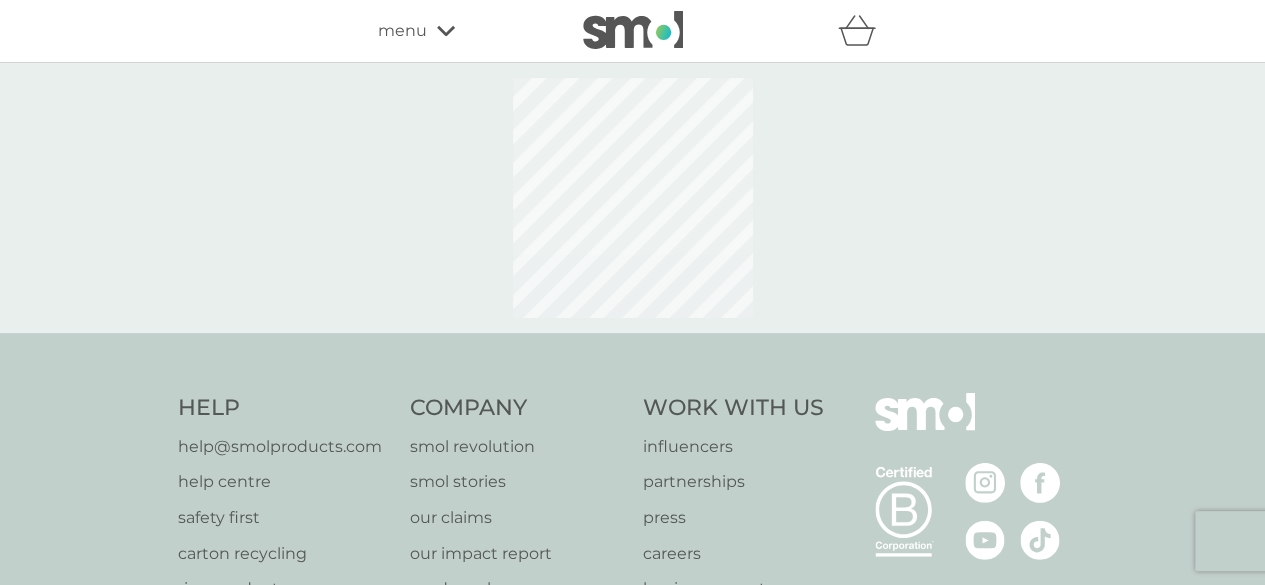 select on "119" 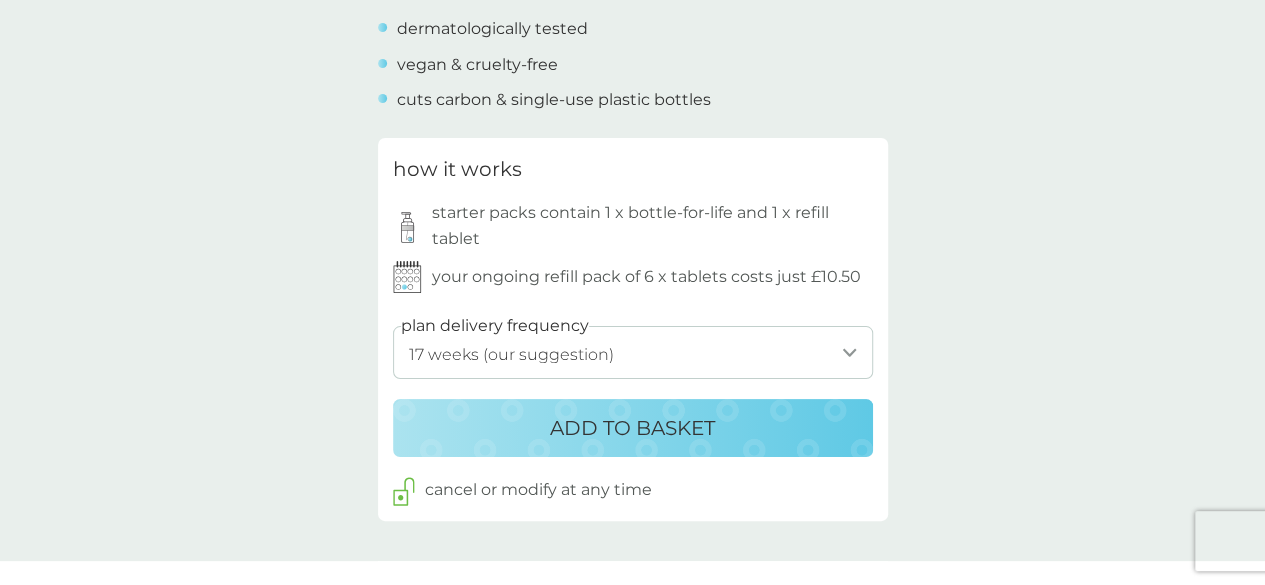 scroll, scrollTop: 935, scrollLeft: 0, axis: vertical 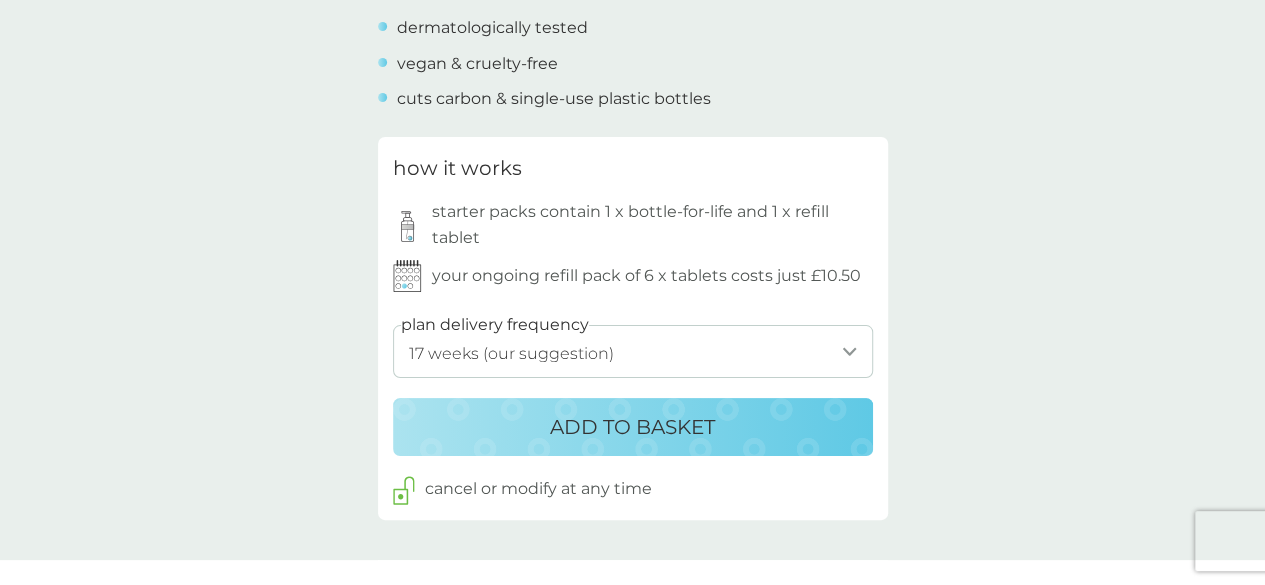 click on "ADD TO BASKET" at bounding box center (632, 427) 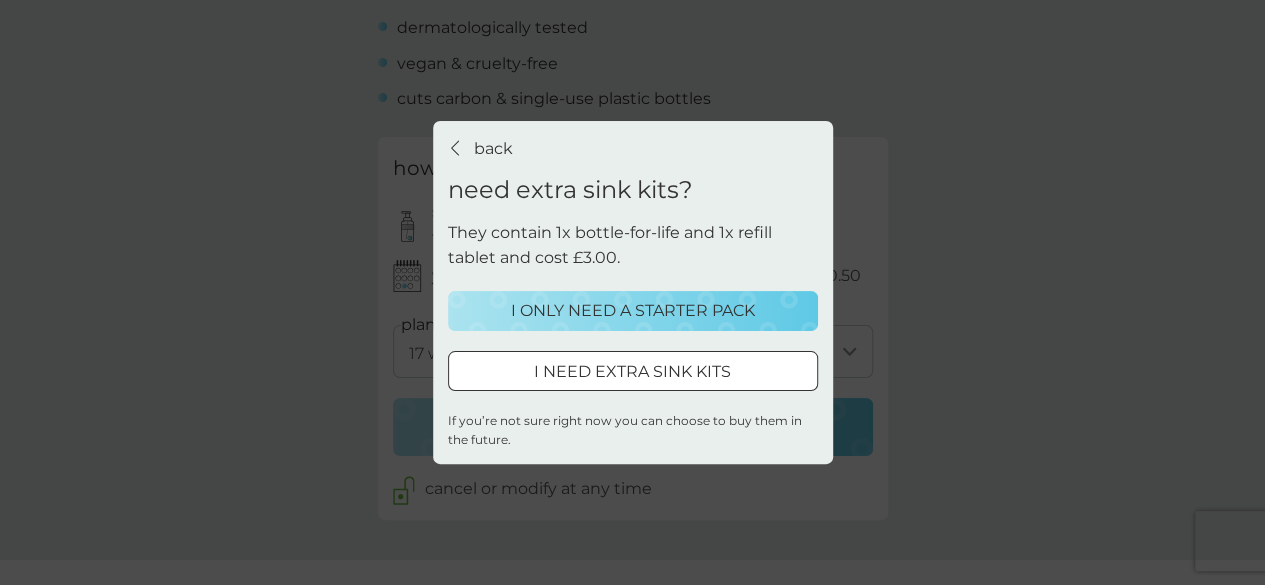 click on "I ONLY NEED A STARTER PACK" at bounding box center [633, 311] 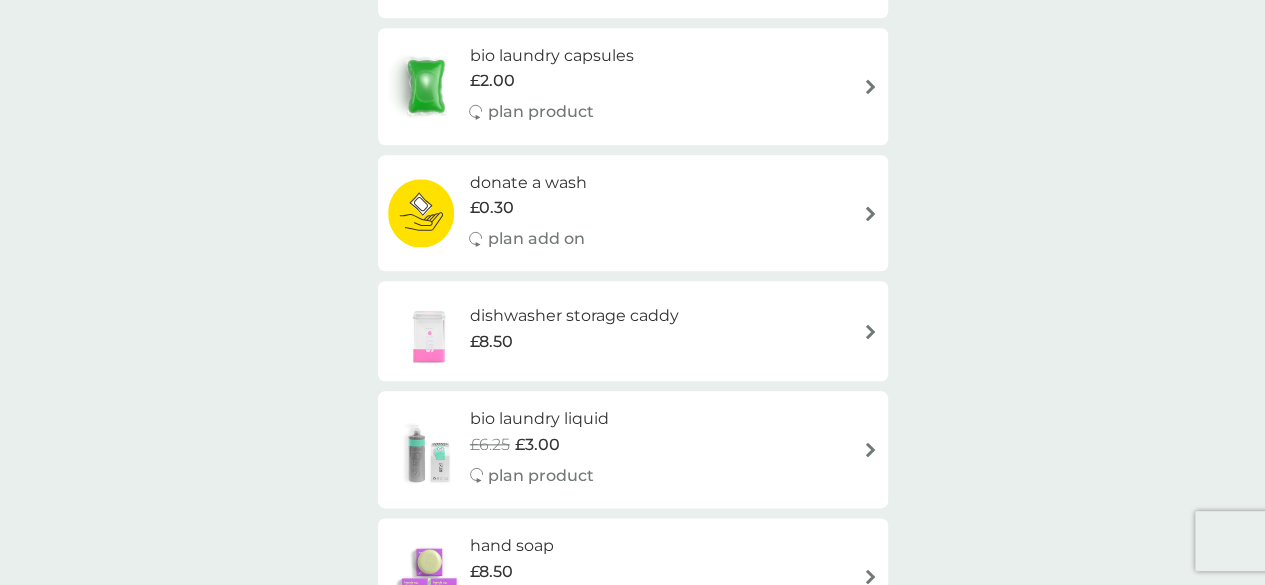 scroll, scrollTop: 0, scrollLeft: 0, axis: both 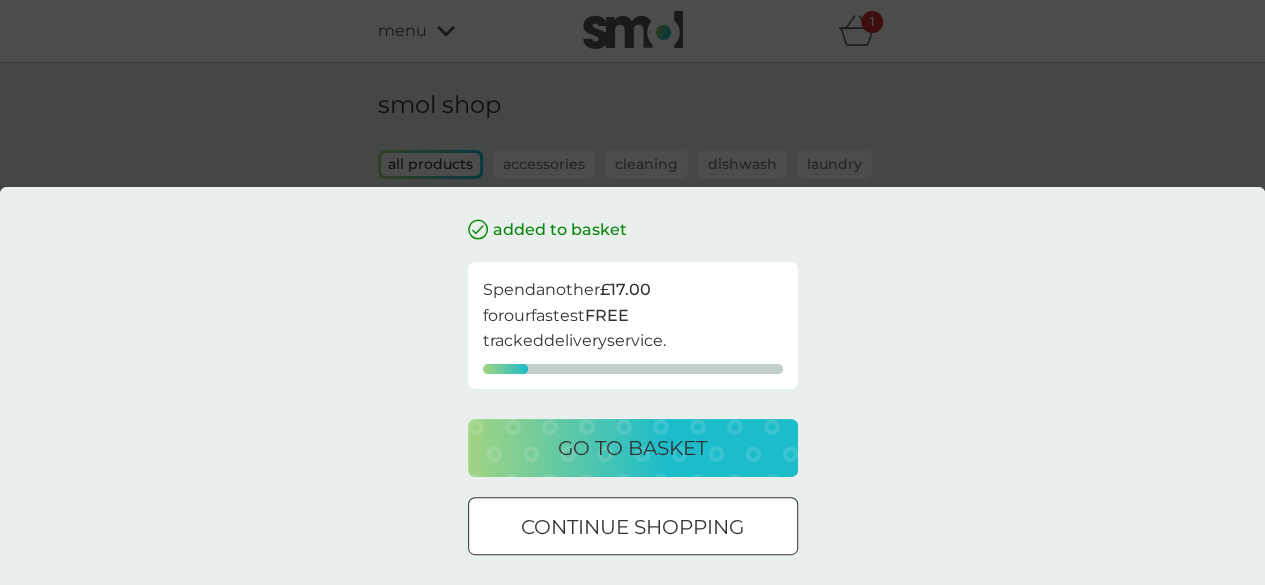 click on "go to basket" at bounding box center [632, 448] 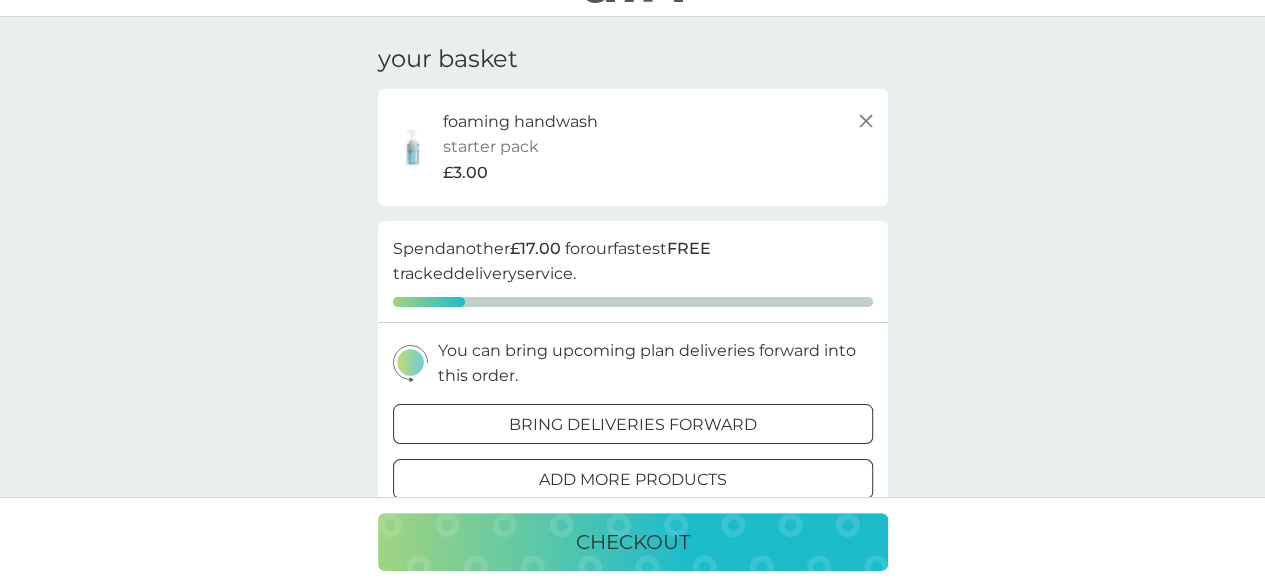 scroll, scrollTop: 0, scrollLeft: 0, axis: both 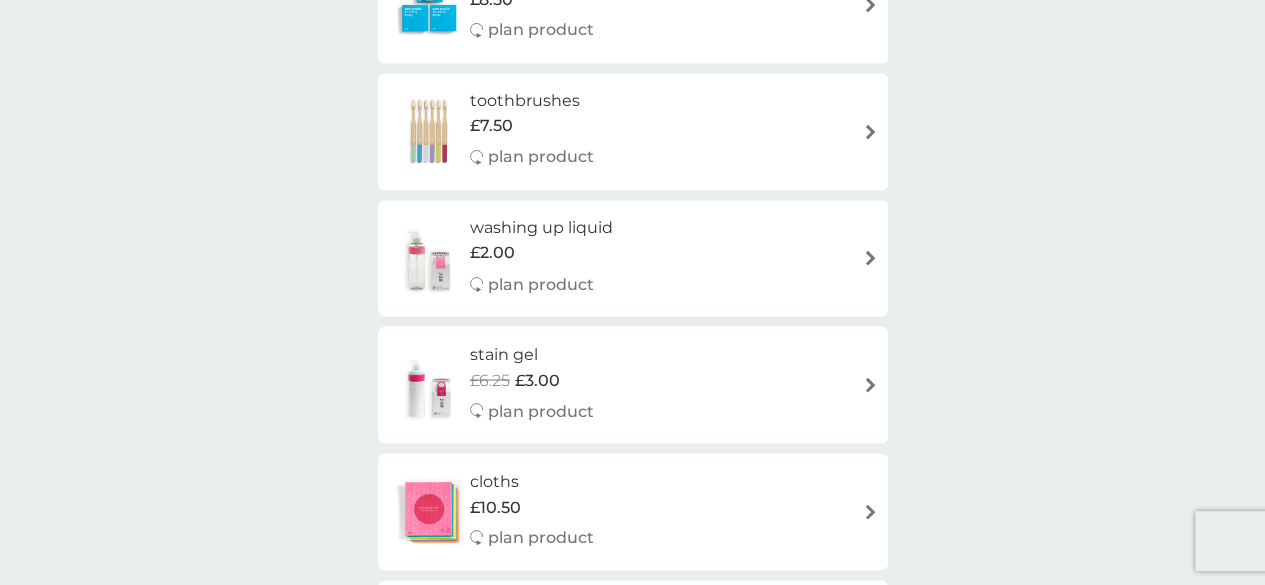 click on "washing up liquid £2.00 plan product" at bounding box center [633, 258] 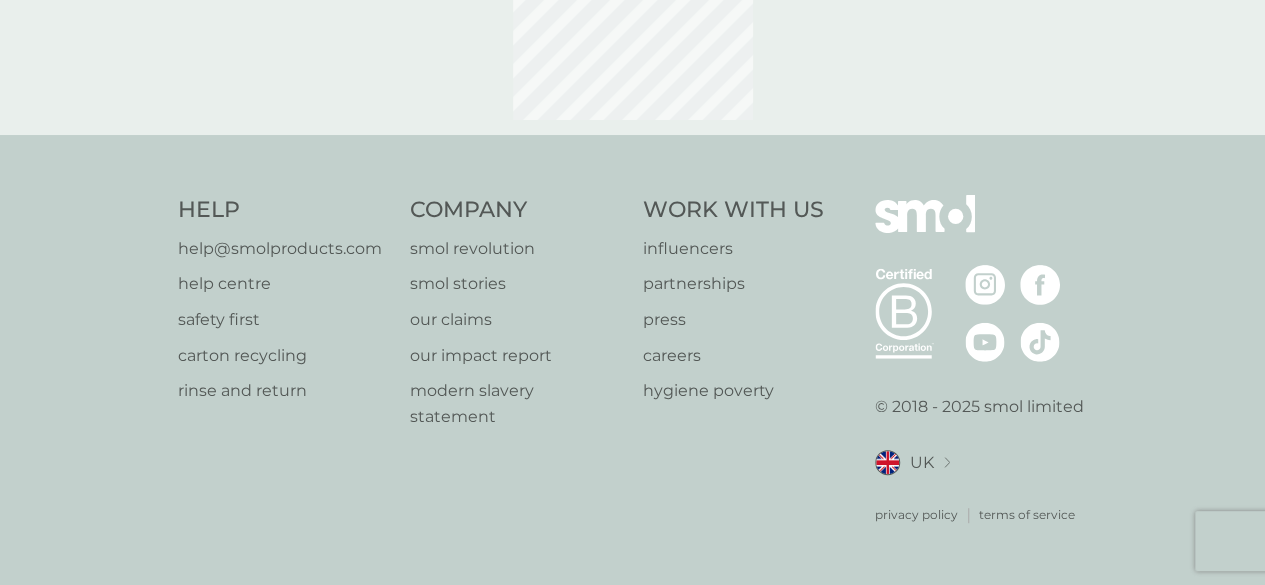 scroll, scrollTop: 0, scrollLeft: 0, axis: both 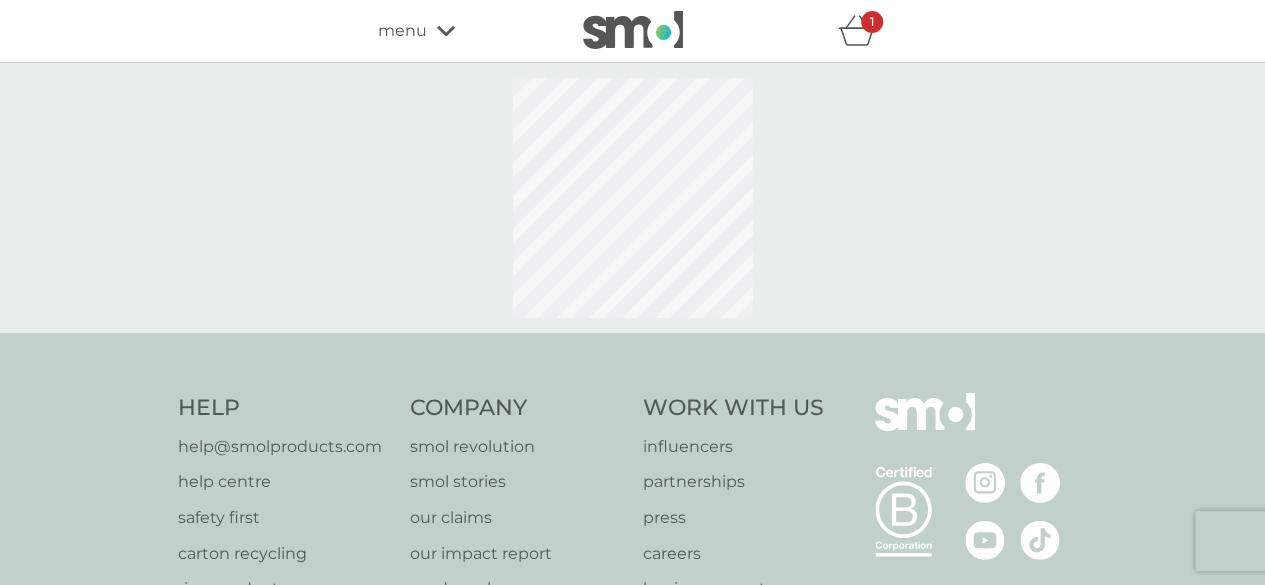 select on "112" 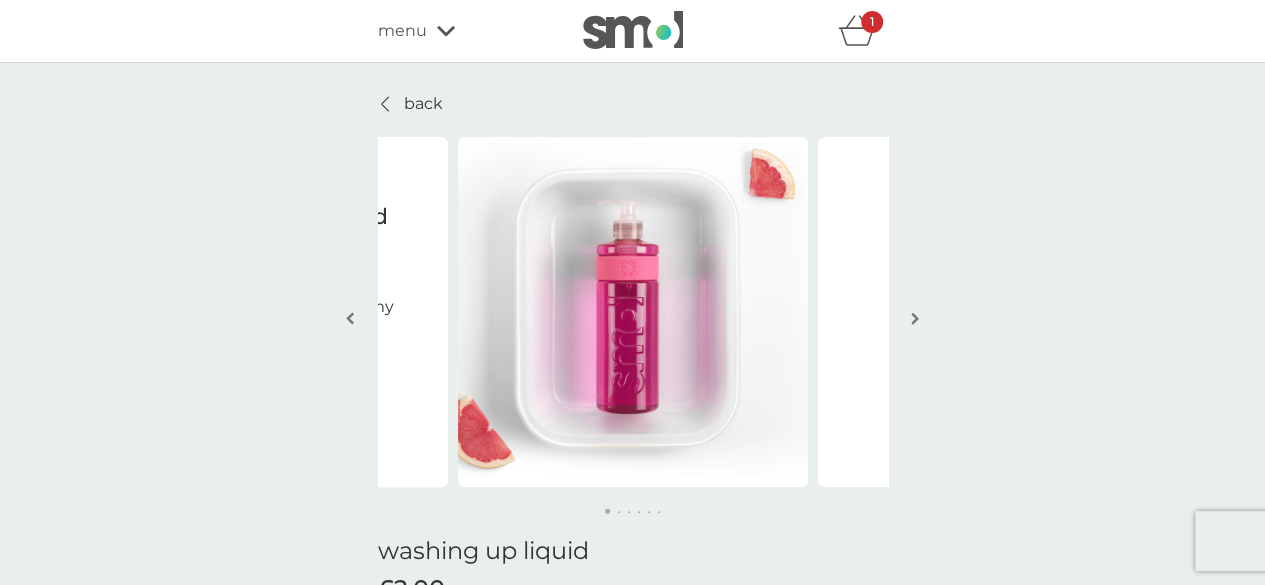 click at bounding box center [915, 320] 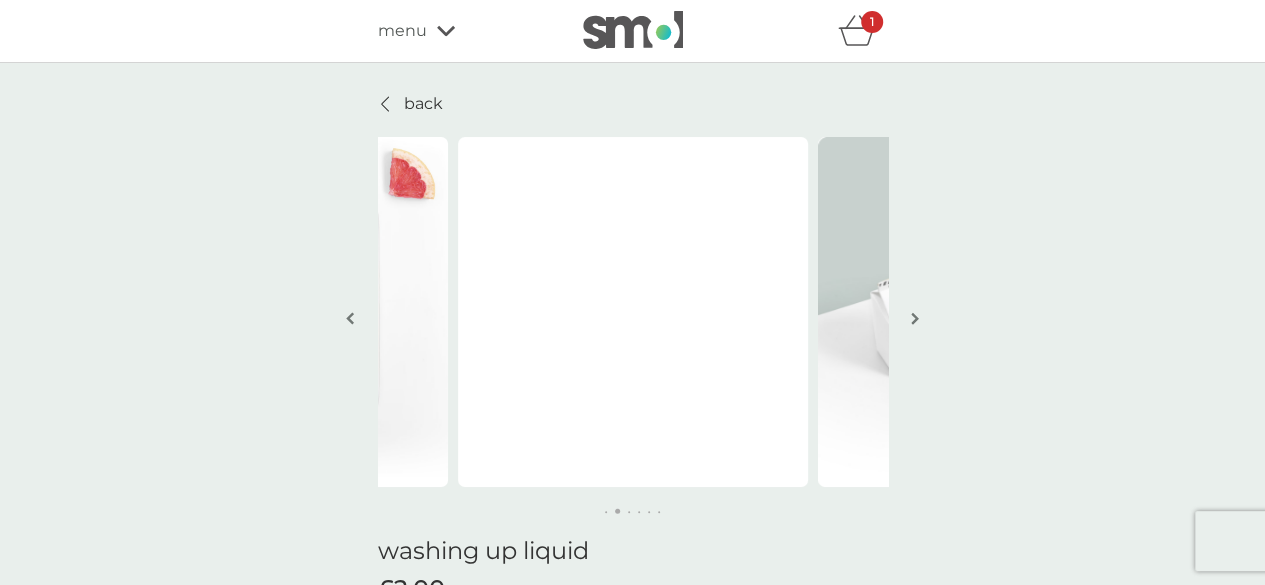 click at bounding box center (915, 320) 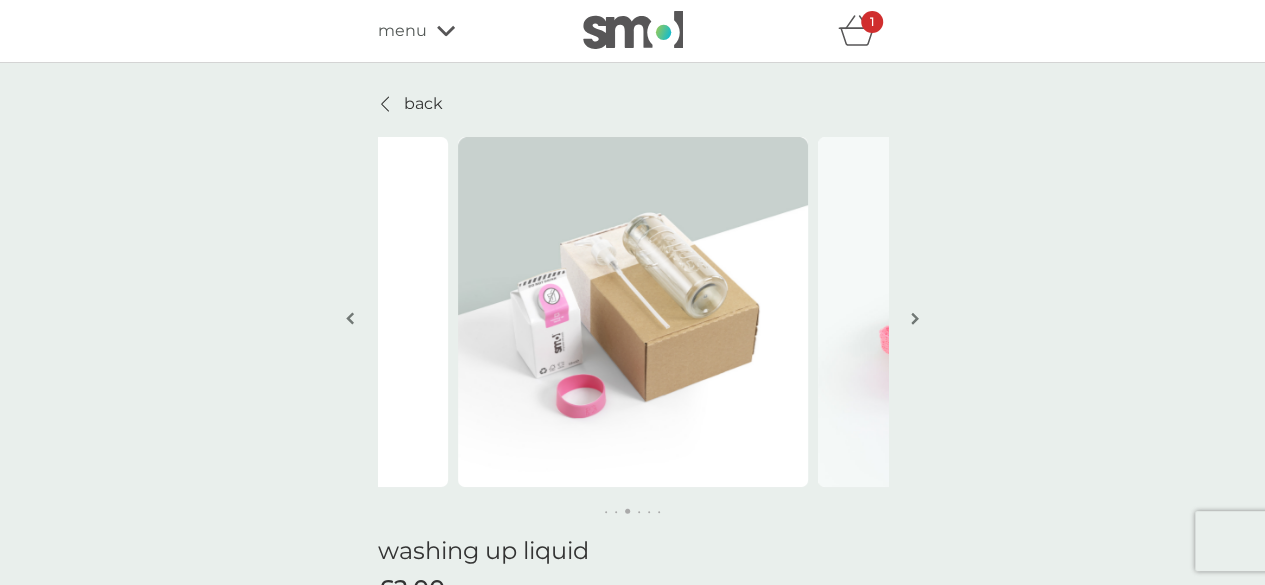 click at bounding box center [915, 320] 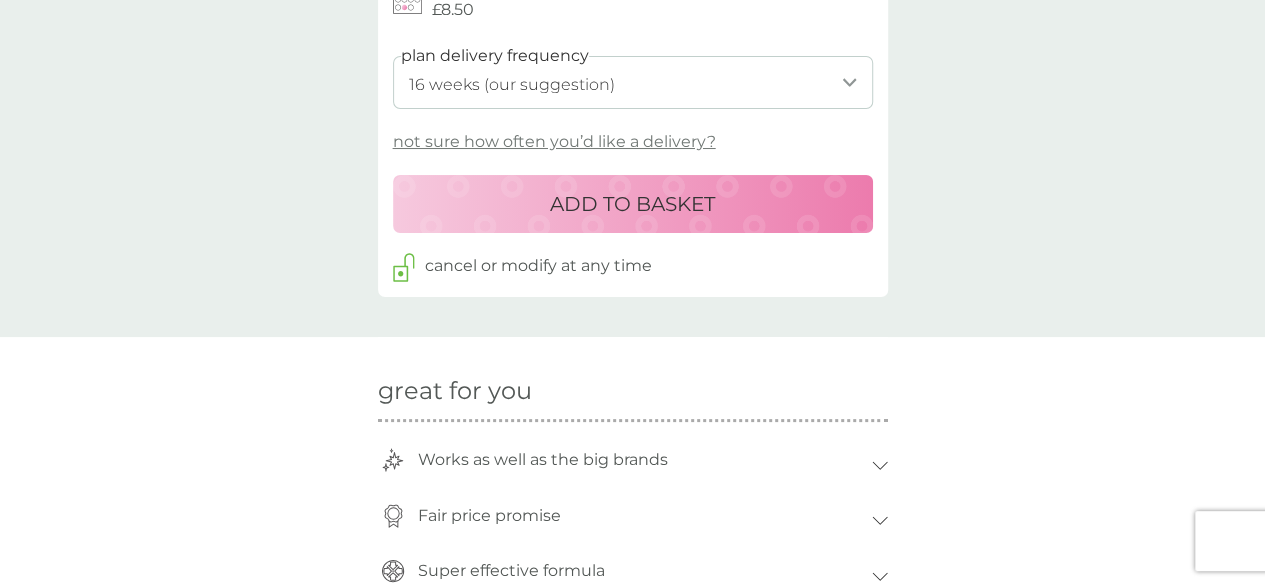 scroll, scrollTop: 1145, scrollLeft: 0, axis: vertical 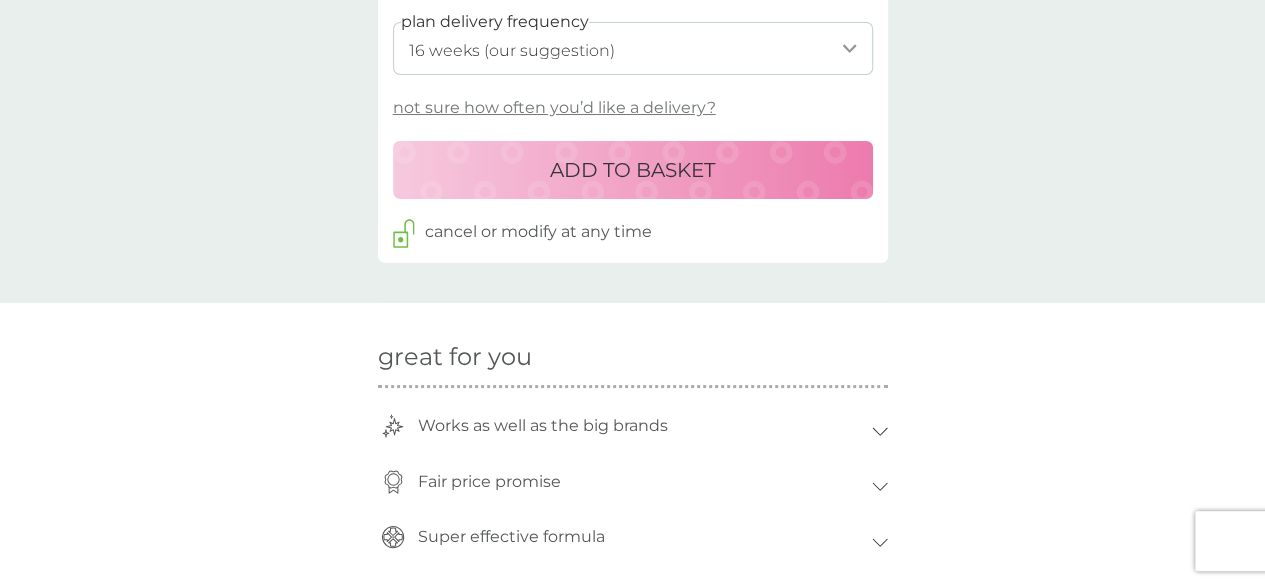 click on "ADD TO BASKET" at bounding box center (632, 170) 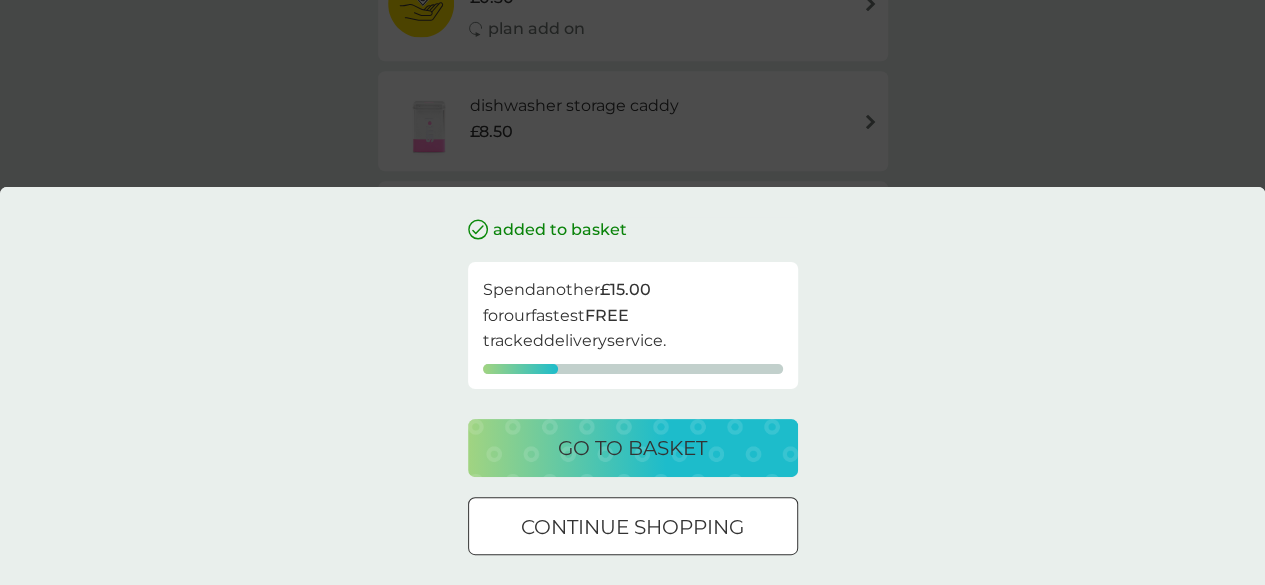 scroll, scrollTop: 0, scrollLeft: 0, axis: both 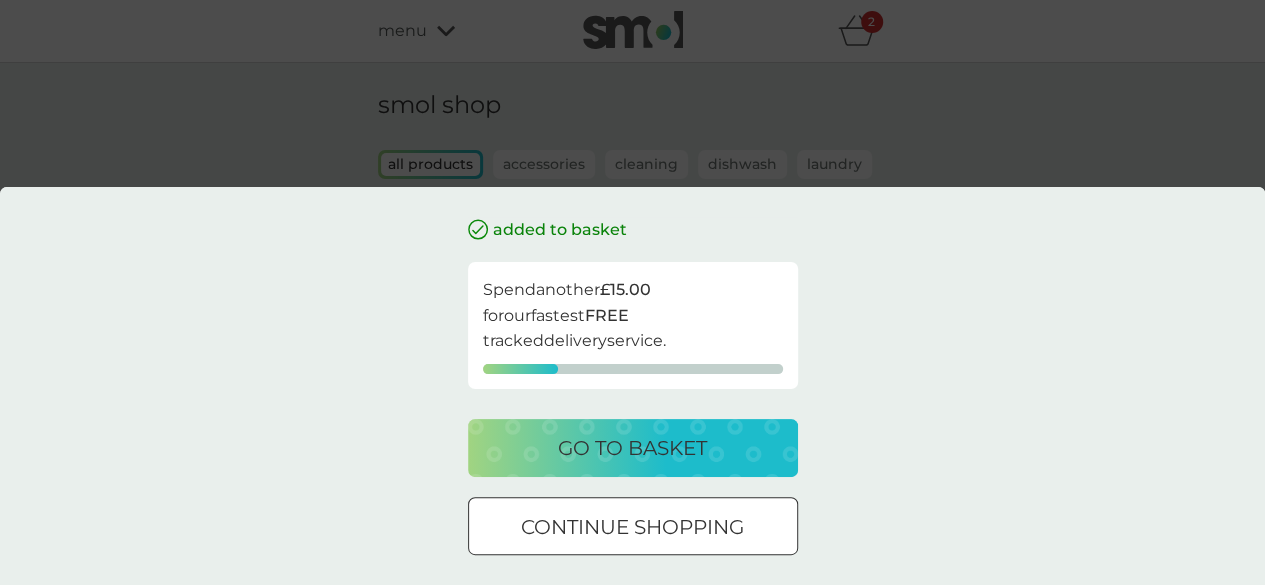 click at bounding box center [633, 527] 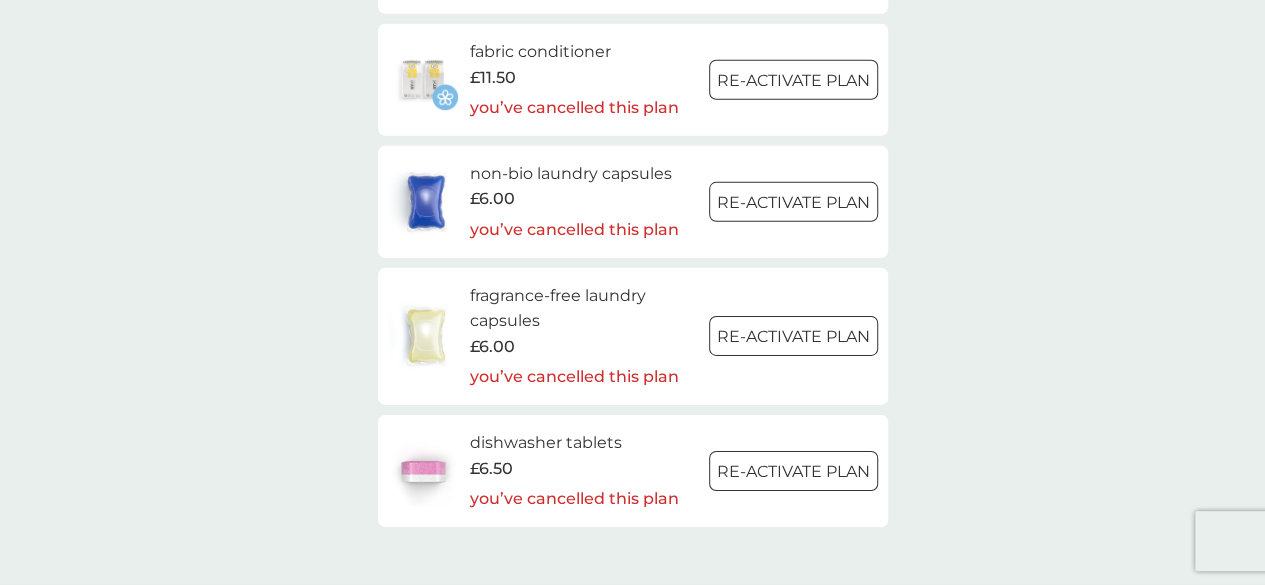 scroll, scrollTop: 3032, scrollLeft: 0, axis: vertical 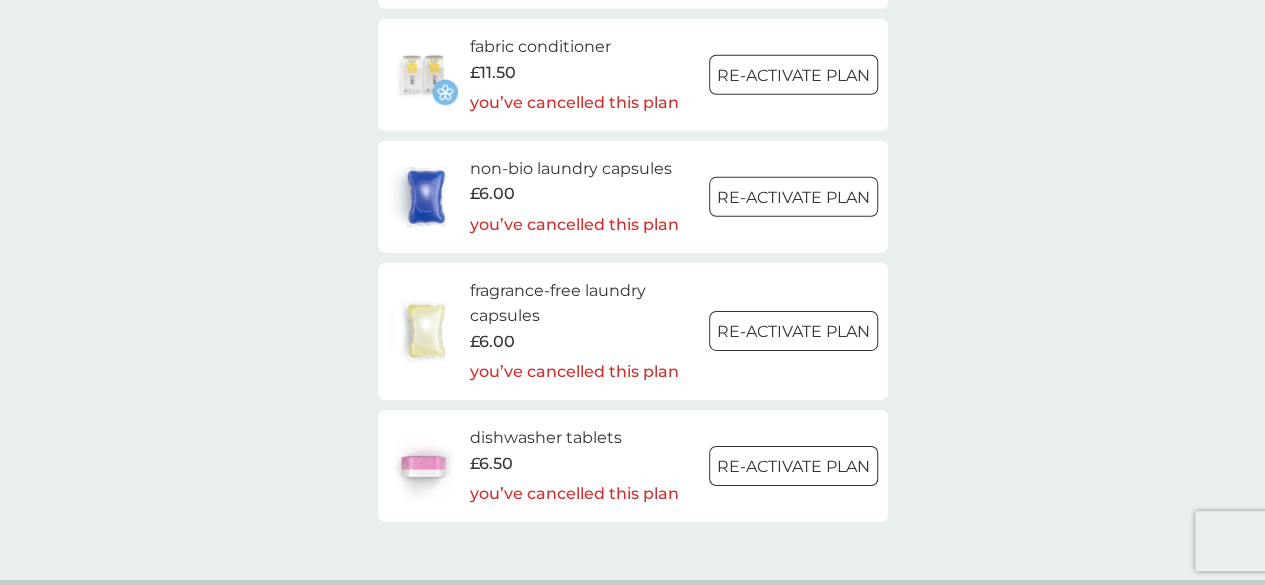 click at bounding box center (793, 197) 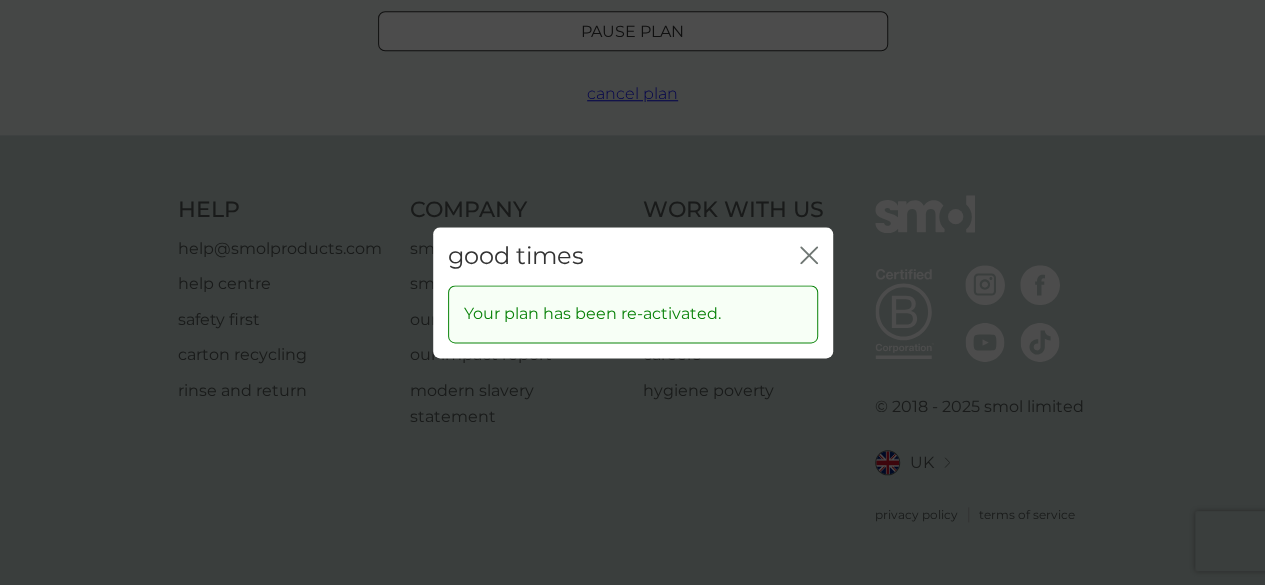 scroll, scrollTop: 0, scrollLeft: 0, axis: both 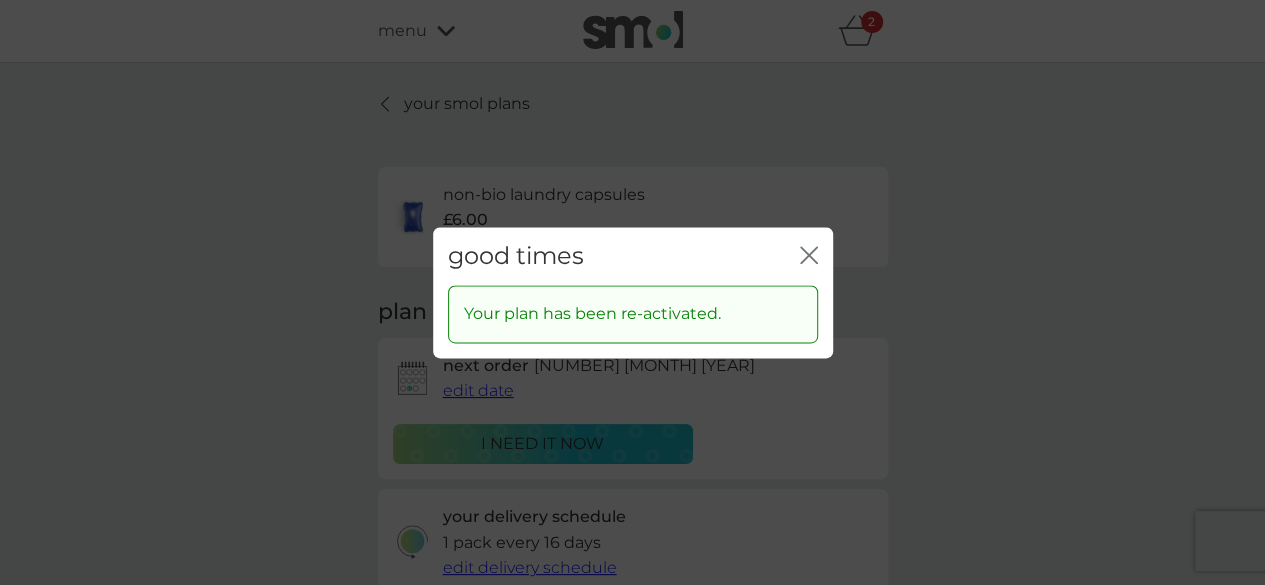 click on "close" 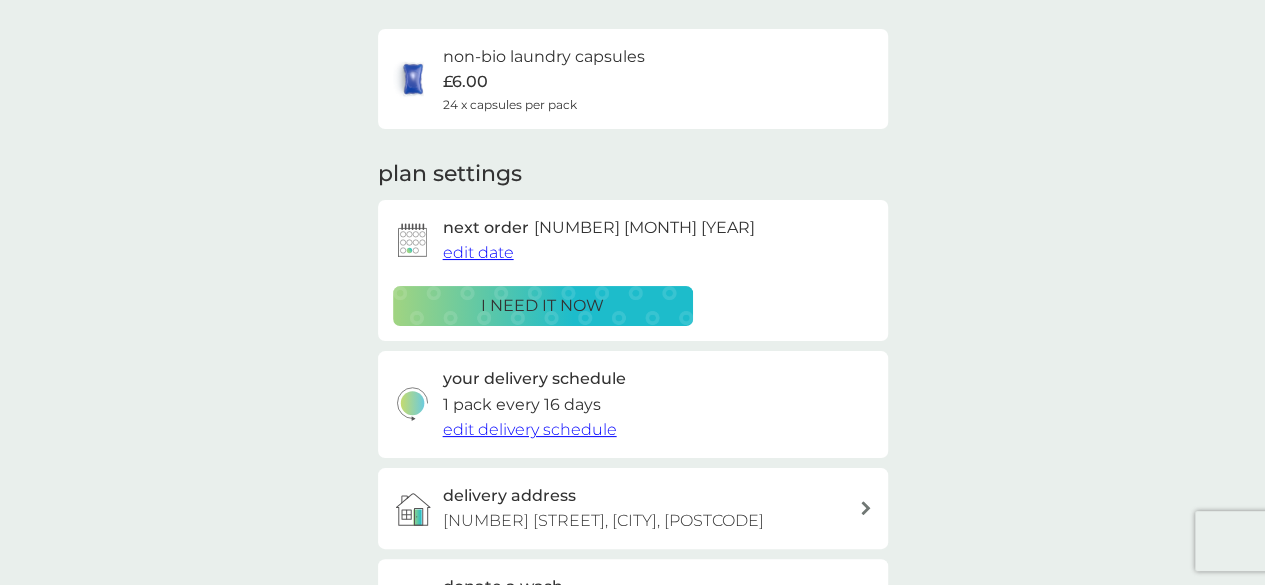 scroll, scrollTop: 0, scrollLeft: 0, axis: both 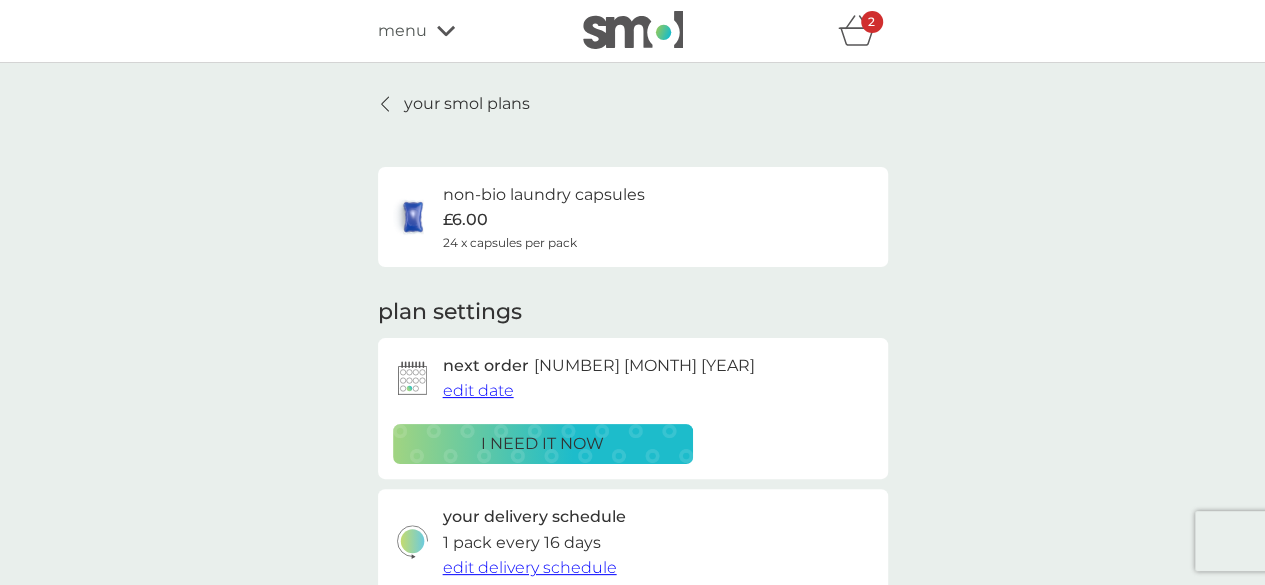 click on "menu" at bounding box center [463, 31] 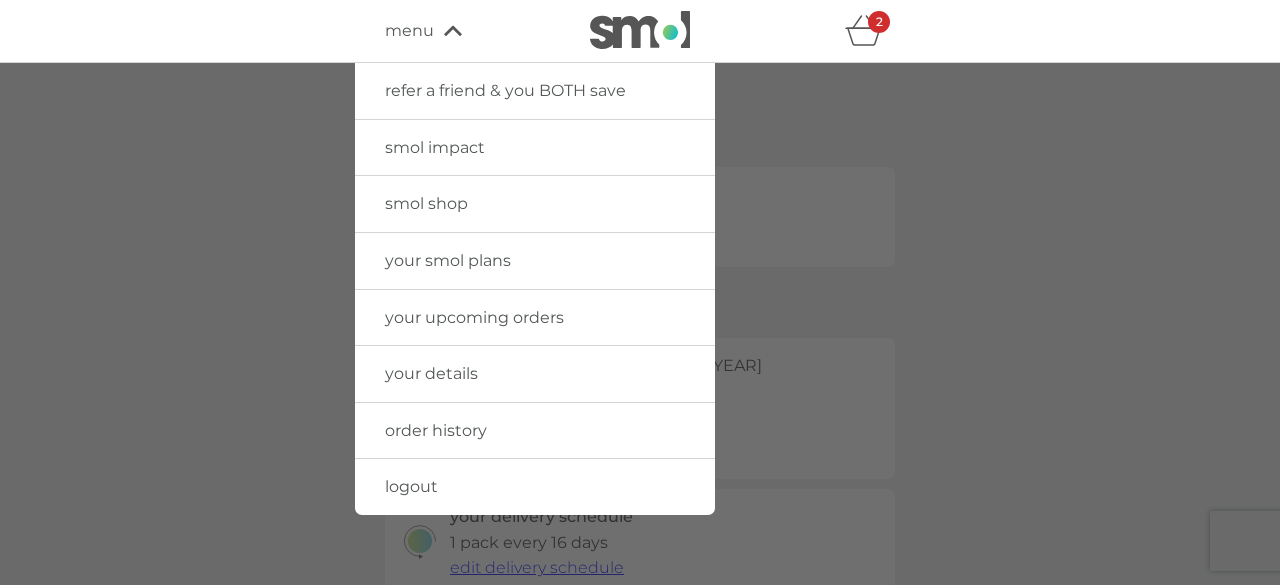 click on "smol shop" at bounding box center [426, 203] 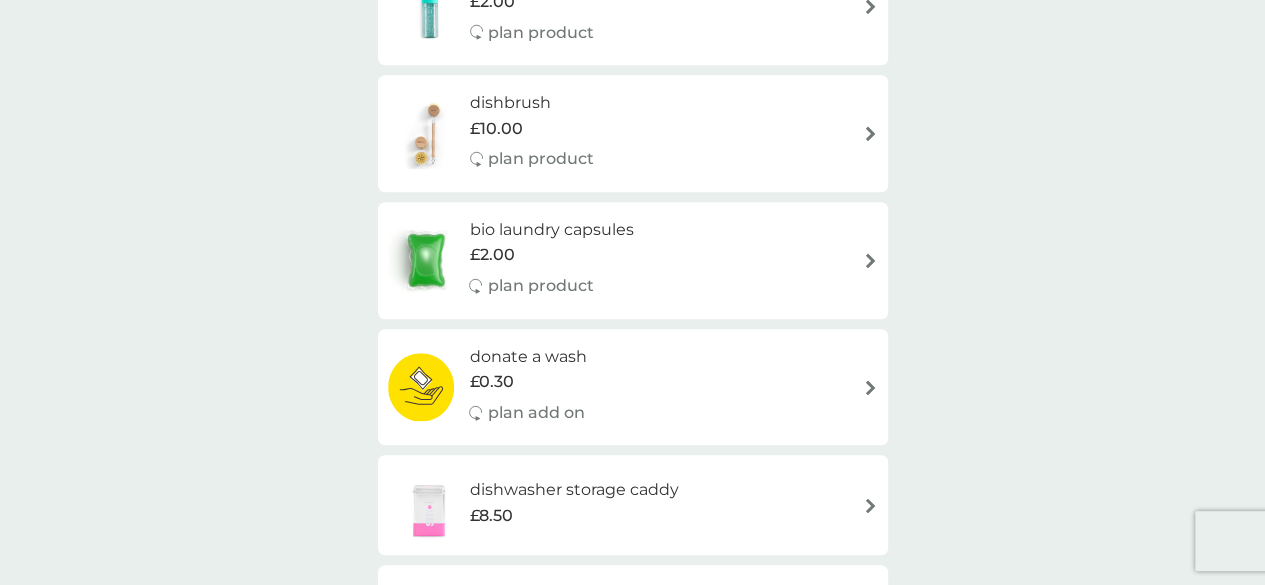 scroll, scrollTop: 0, scrollLeft: 0, axis: both 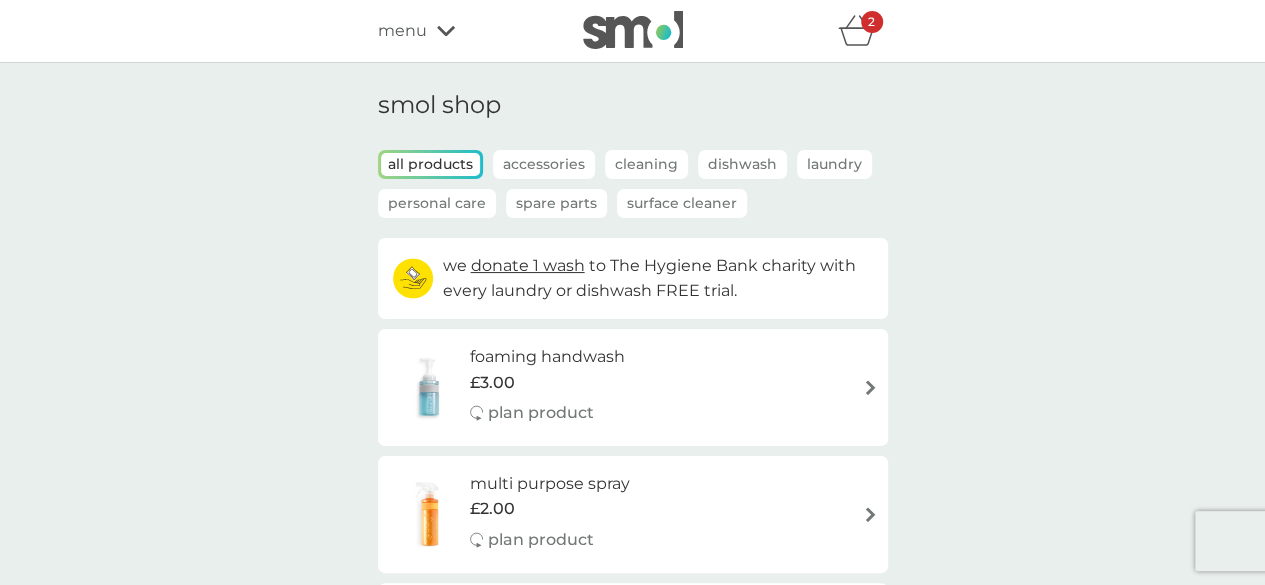 click 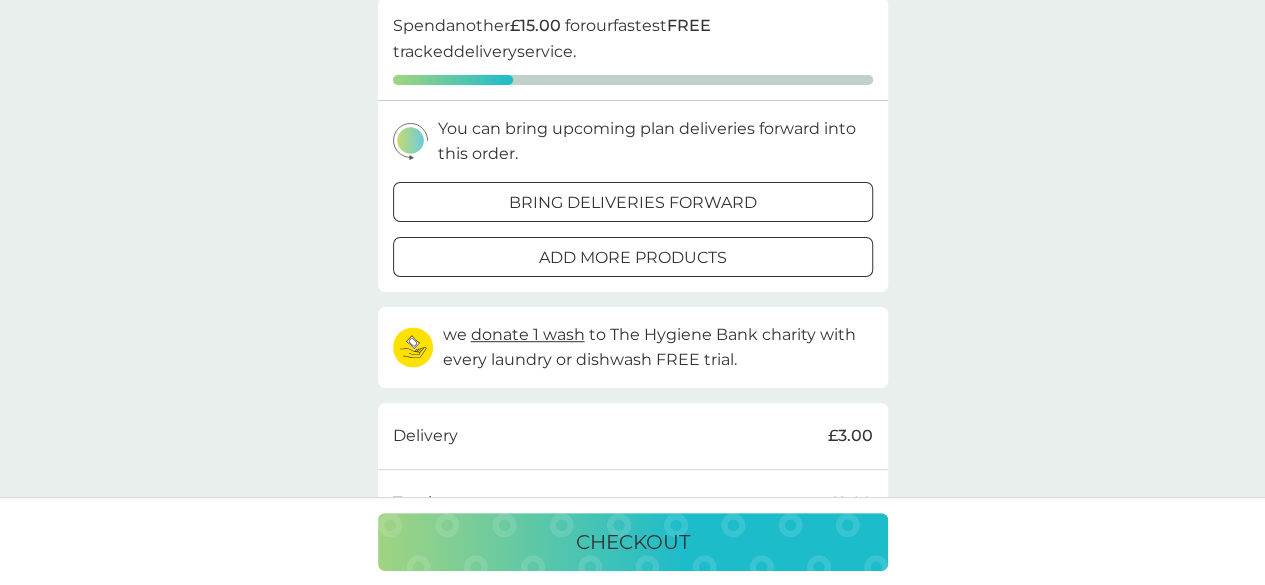 scroll, scrollTop: 442, scrollLeft: 0, axis: vertical 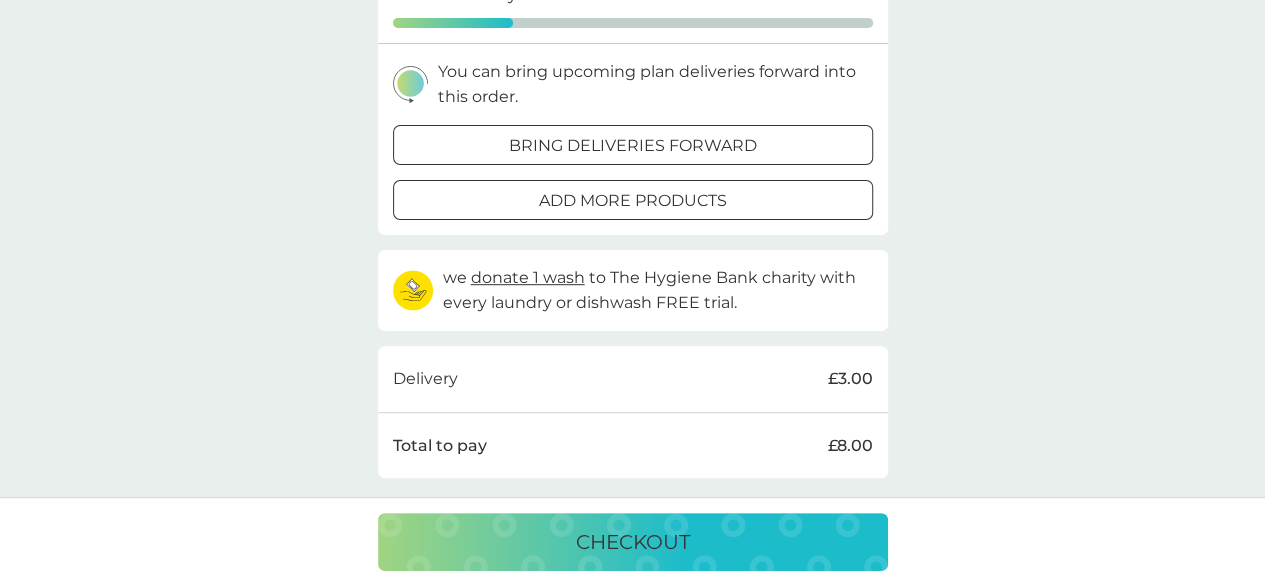 click on "checkout" at bounding box center (633, 542) 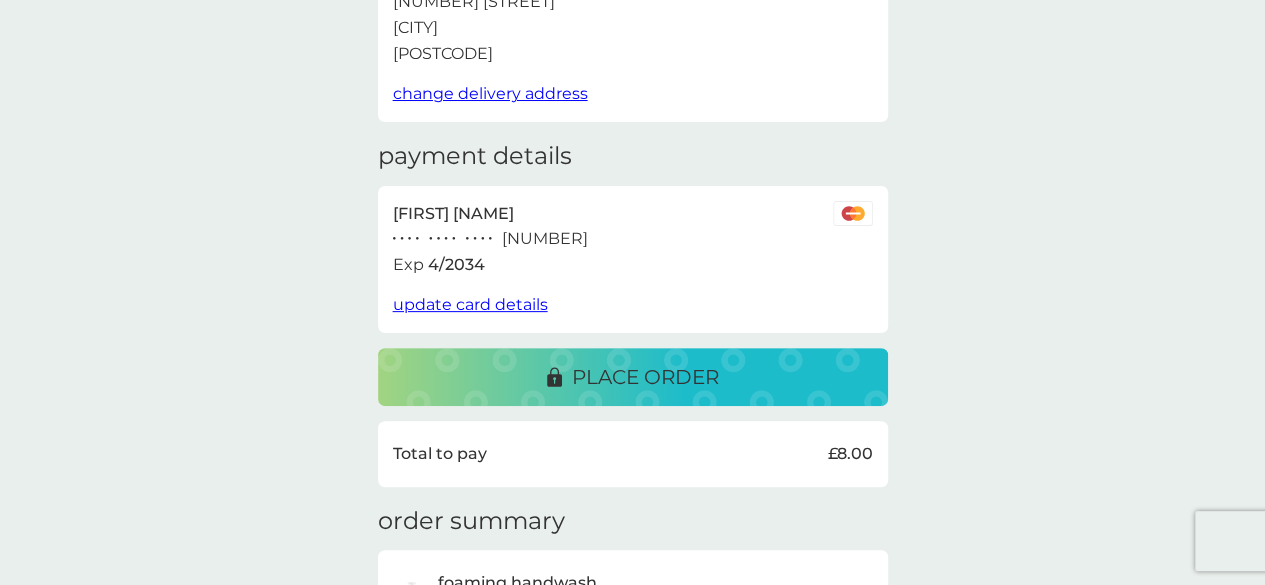 scroll, scrollTop: 199, scrollLeft: 0, axis: vertical 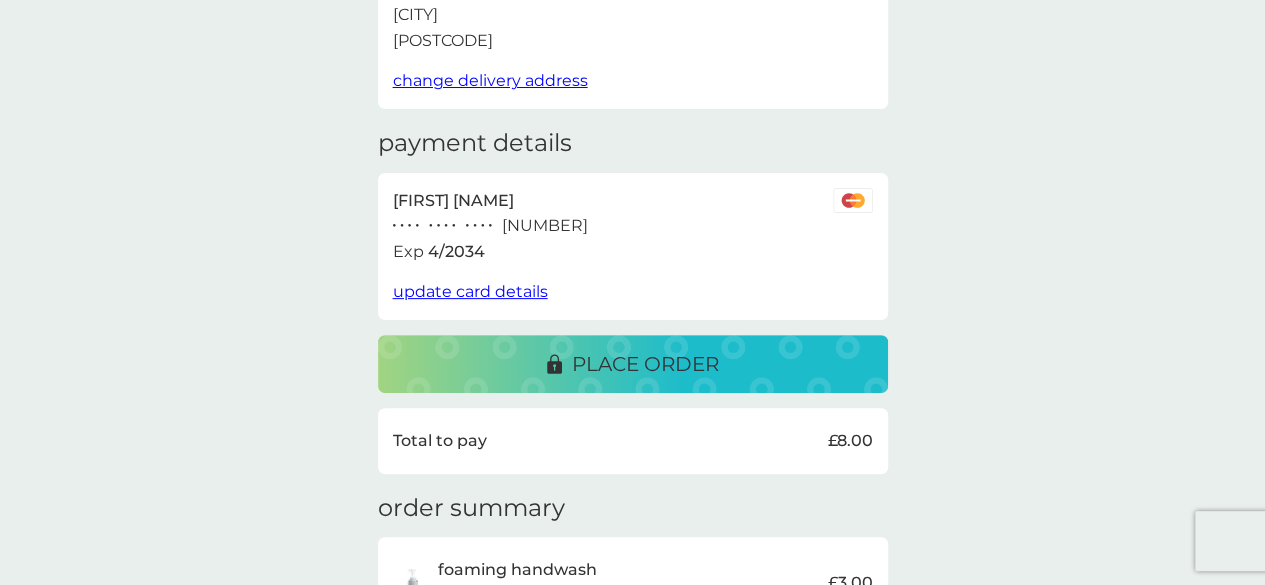 click on "place order" at bounding box center [633, 364] 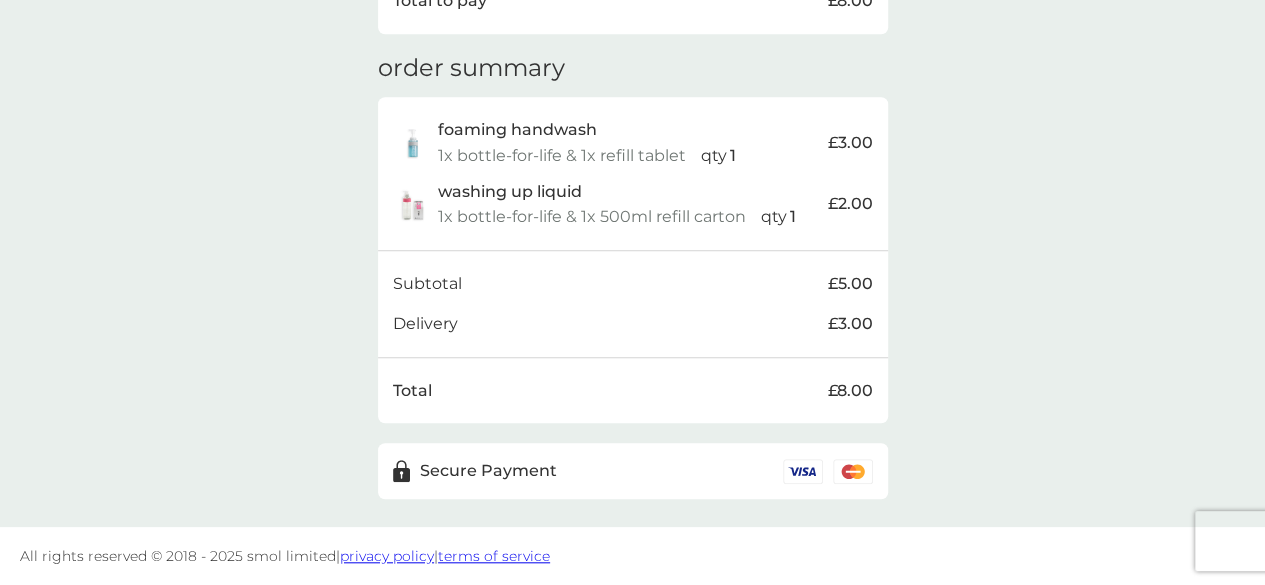 scroll, scrollTop: 0, scrollLeft: 0, axis: both 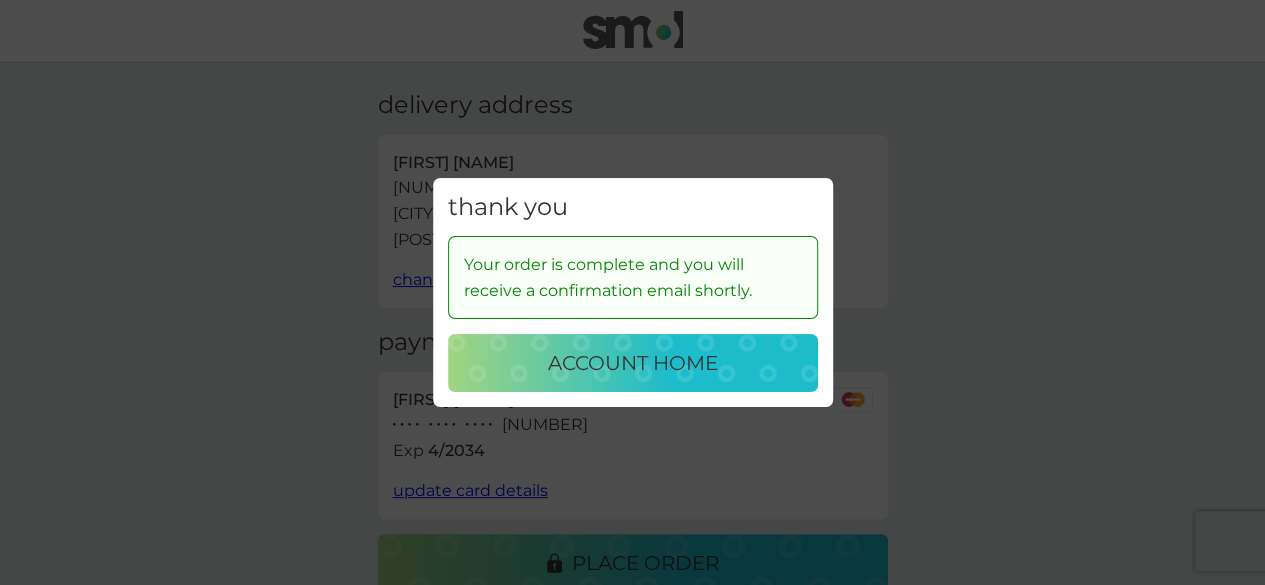click on "account home" at bounding box center [633, 363] 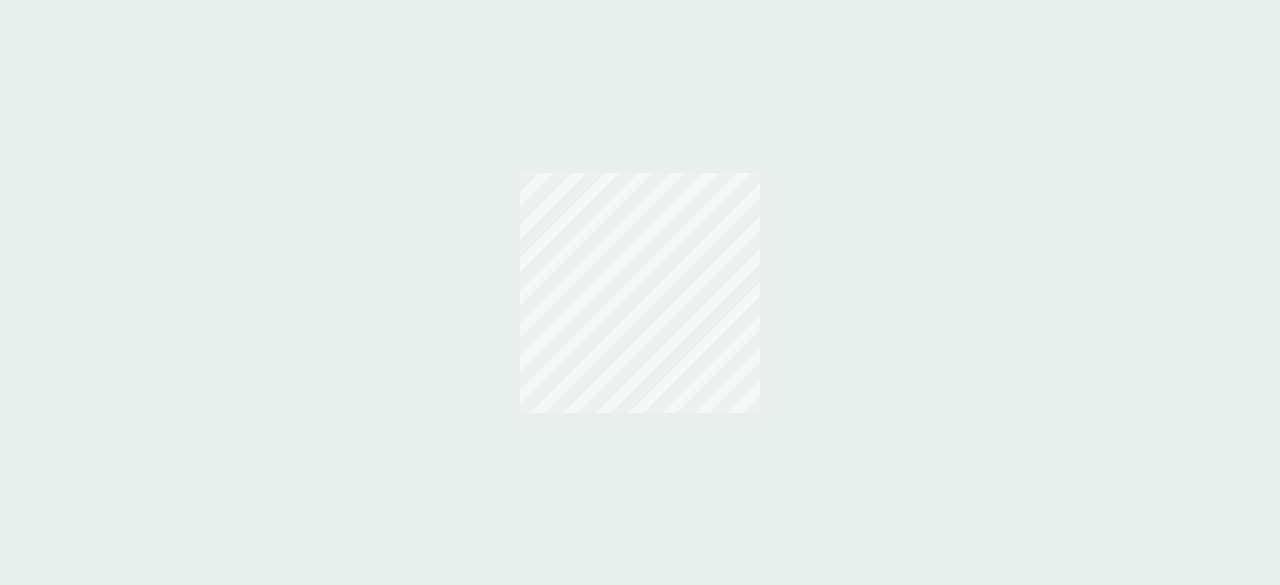 scroll, scrollTop: 0, scrollLeft: 0, axis: both 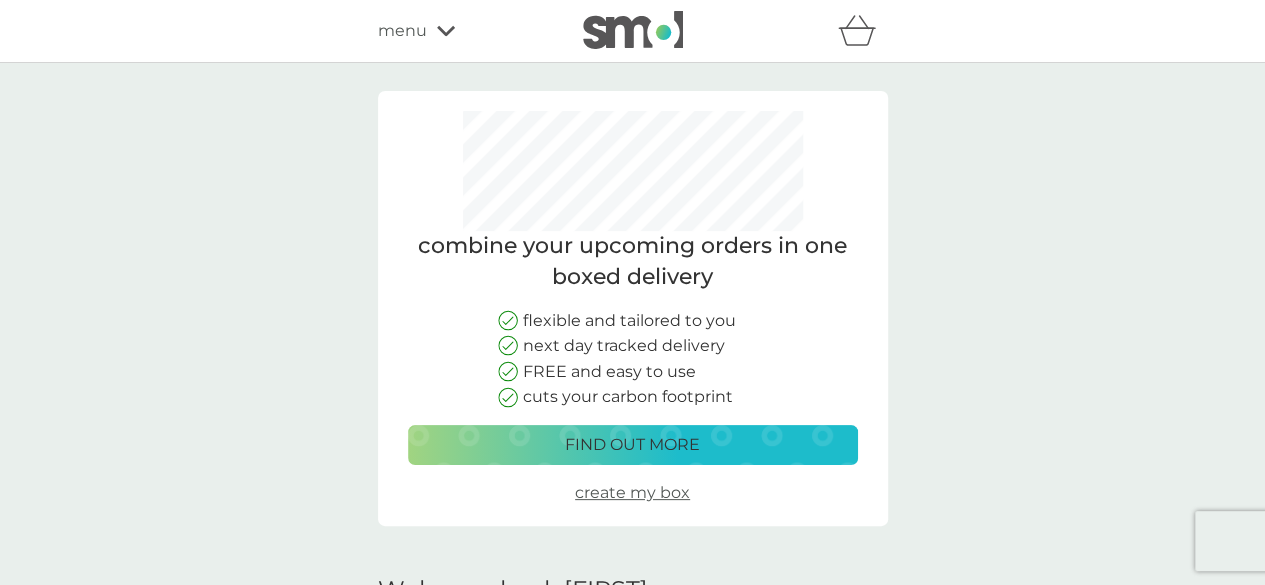 click on "create my box" at bounding box center [632, 492] 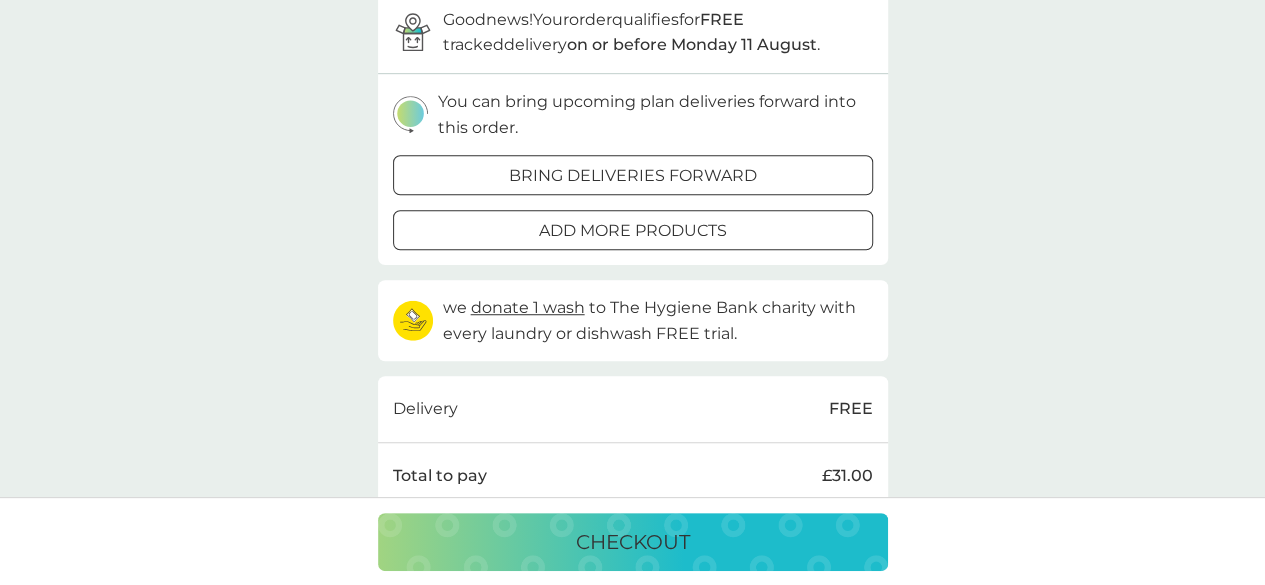 scroll, scrollTop: 632, scrollLeft: 0, axis: vertical 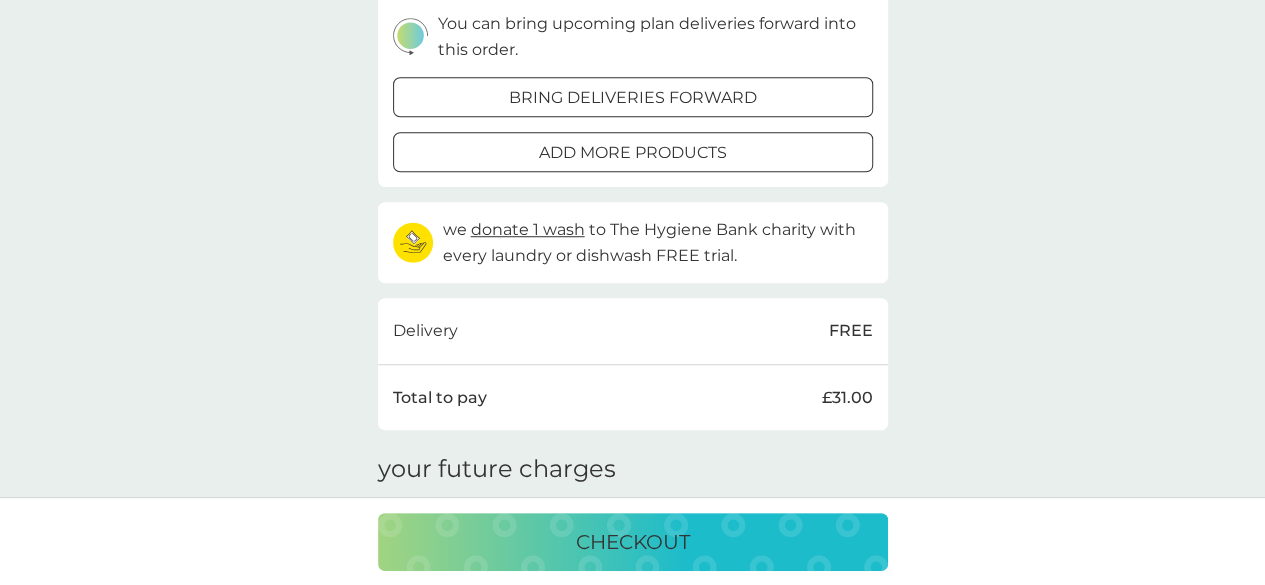 click on "checkout" at bounding box center [633, 542] 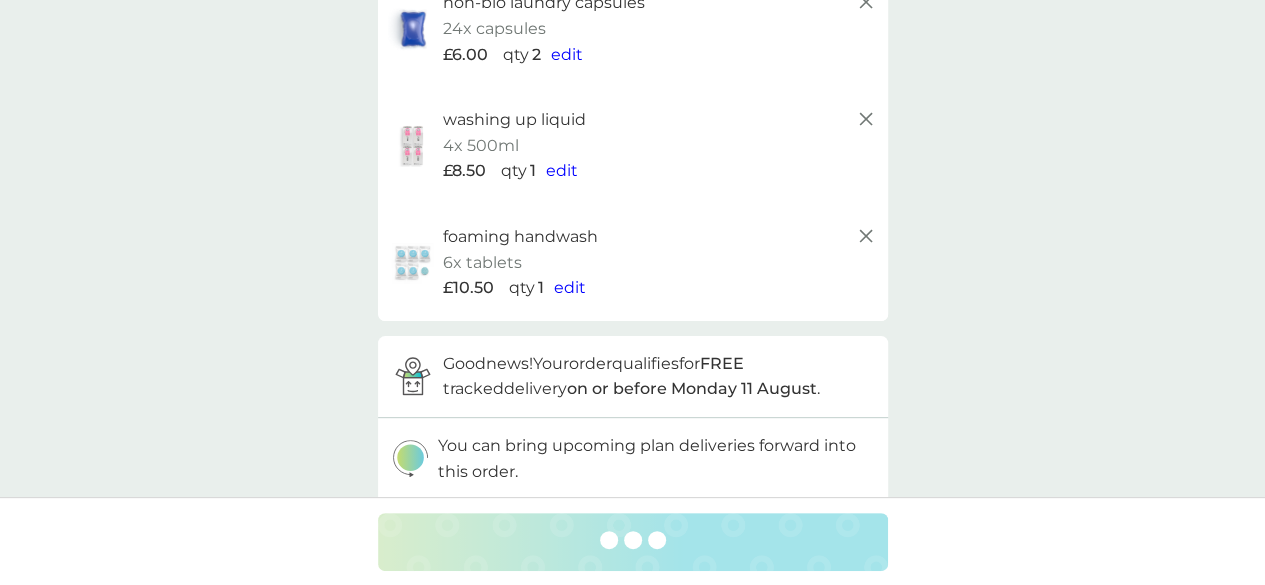 scroll, scrollTop: 0, scrollLeft: 0, axis: both 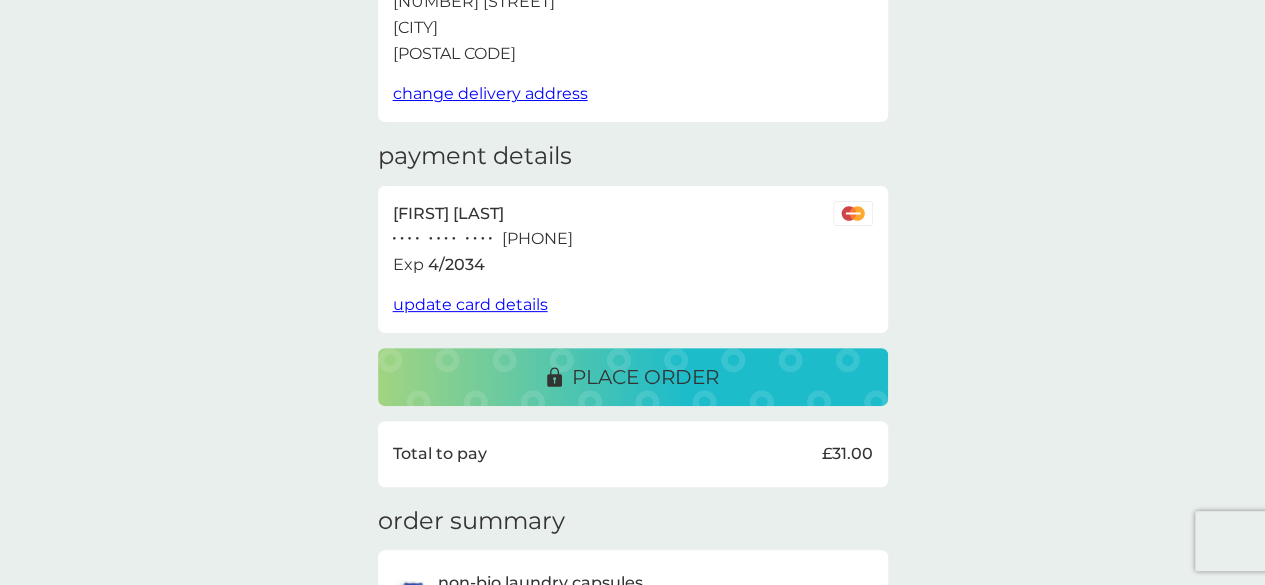 click on "place order" at bounding box center (645, 377) 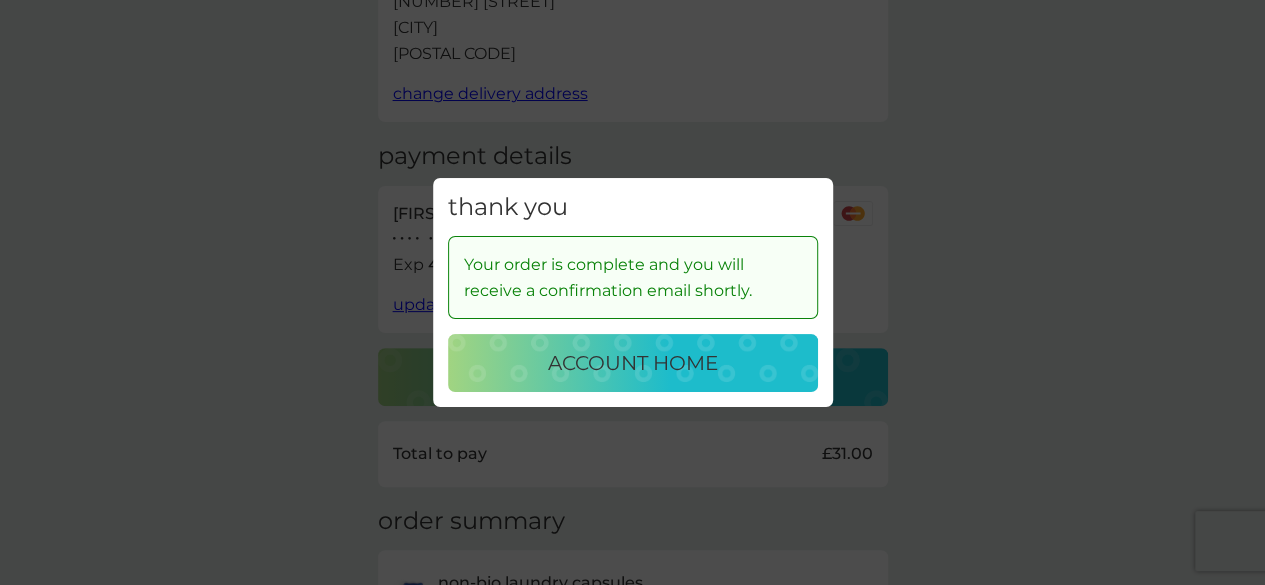 click on "account home" at bounding box center (633, 363) 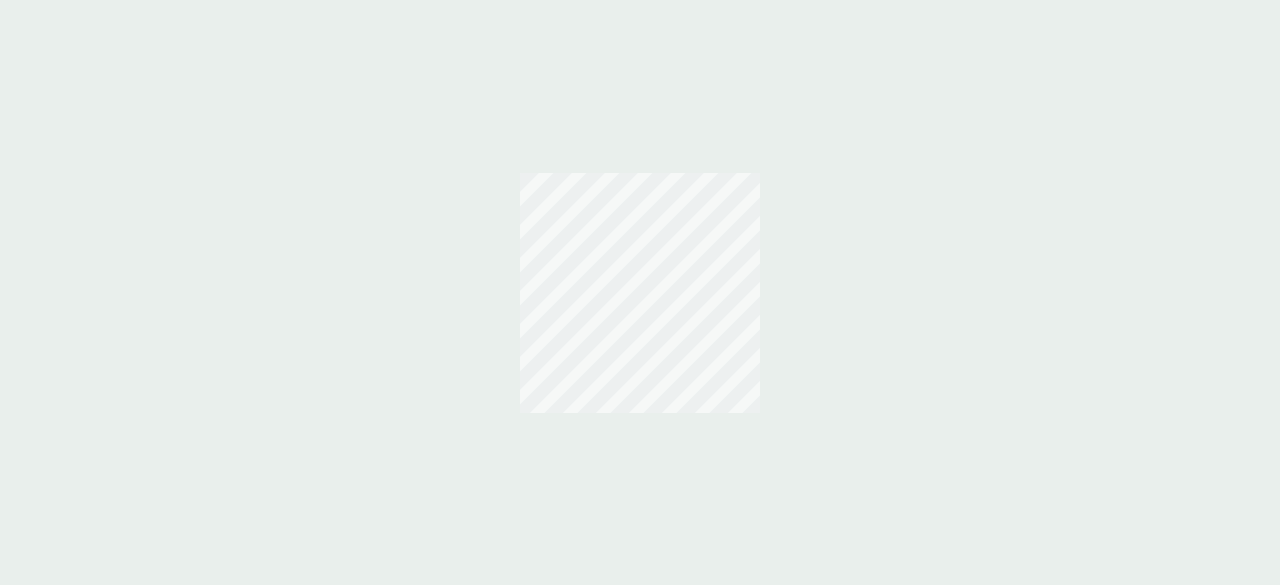 scroll, scrollTop: 0, scrollLeft: 0, axis: both 